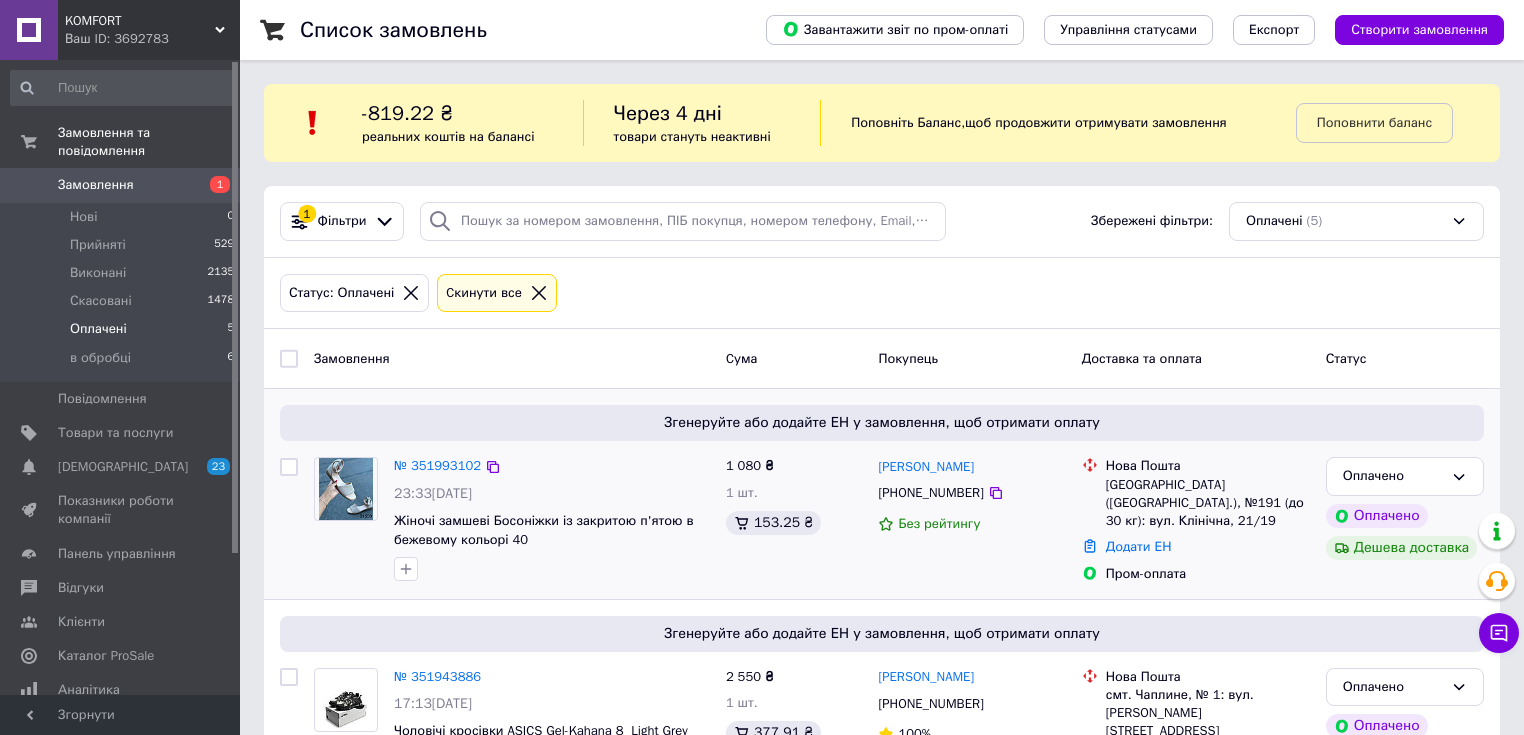 scroll, scrollTop: 160, scrollLeft: 0, axis: vertical 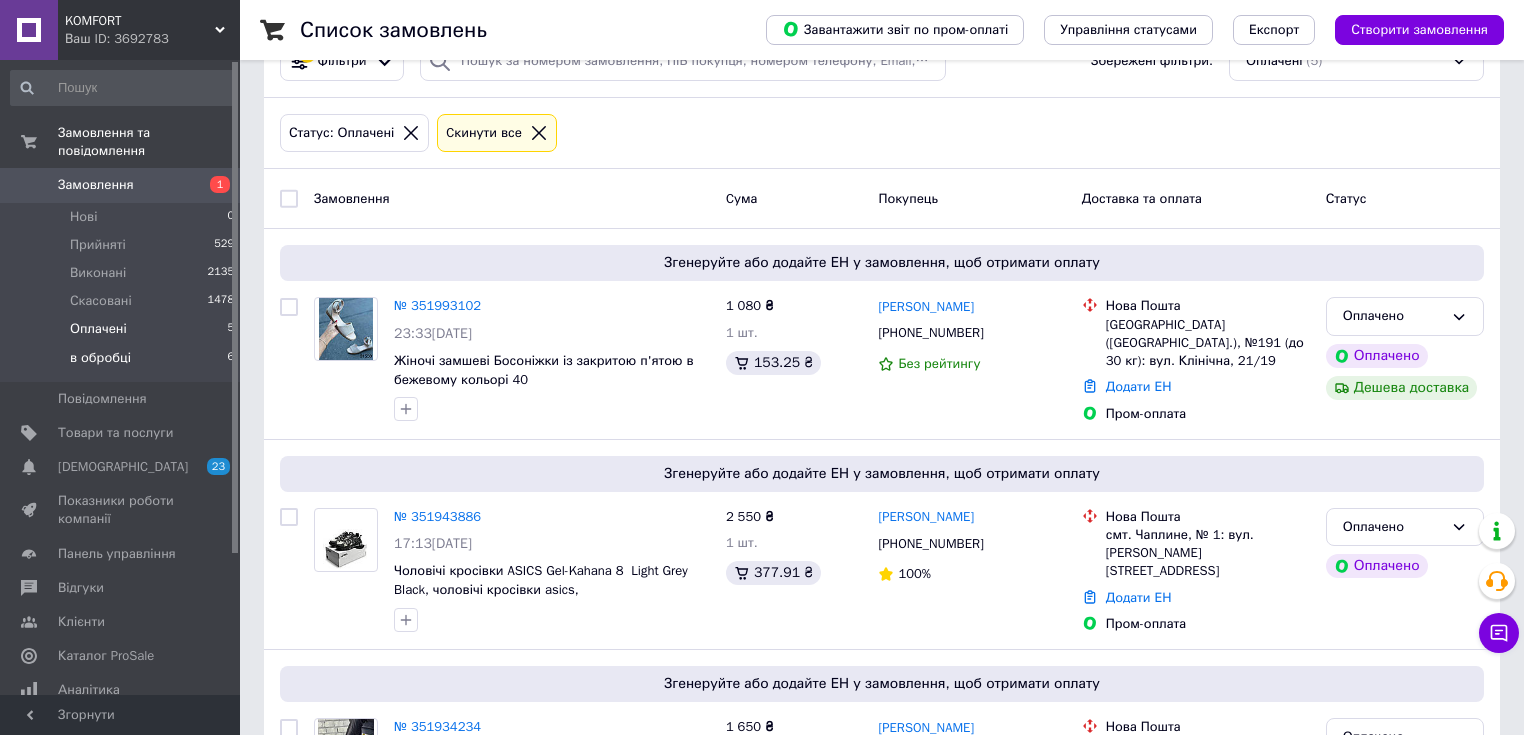 click on "в обробці" at bounding box center (100, 358) 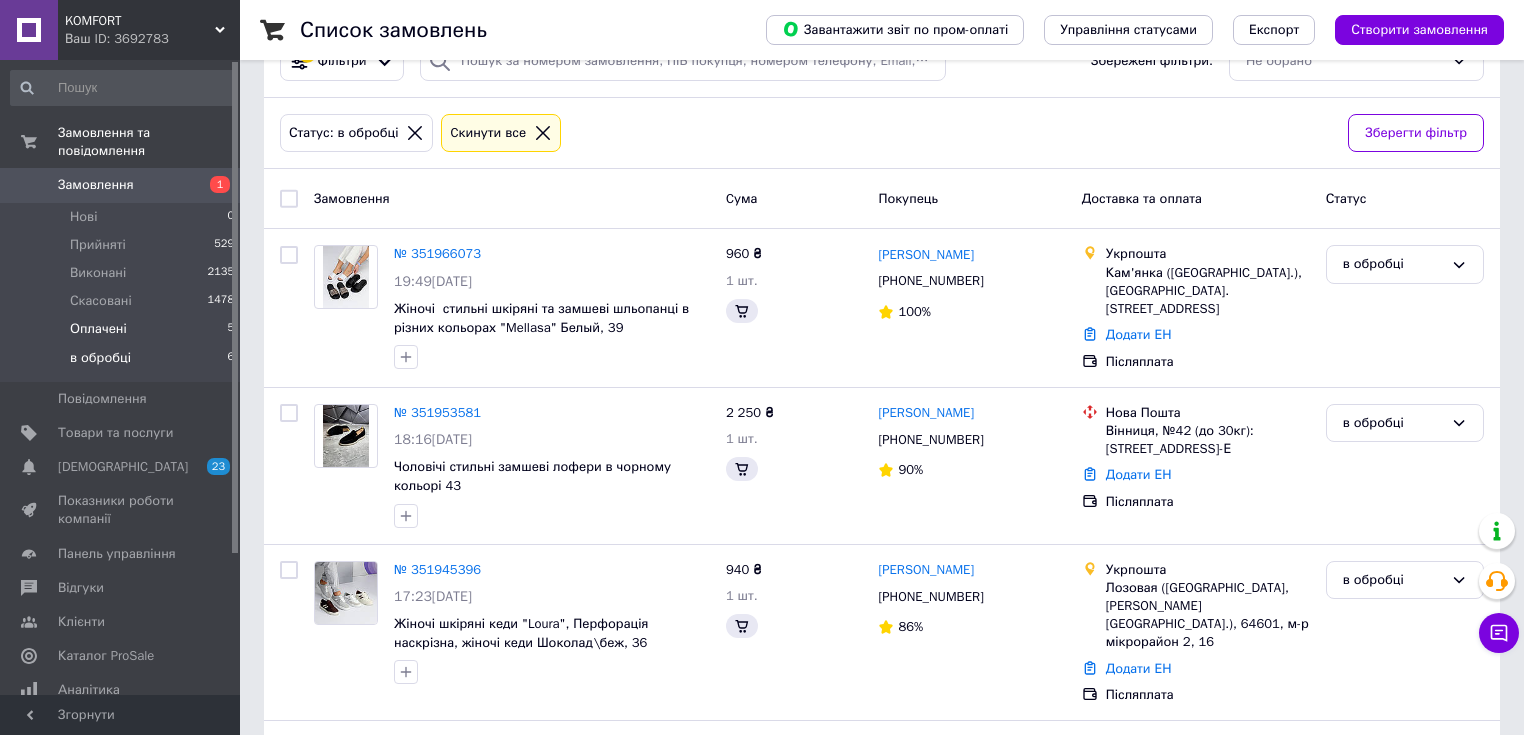 scroll, scrollTop: 0, scrollLeft: 0, axis: both 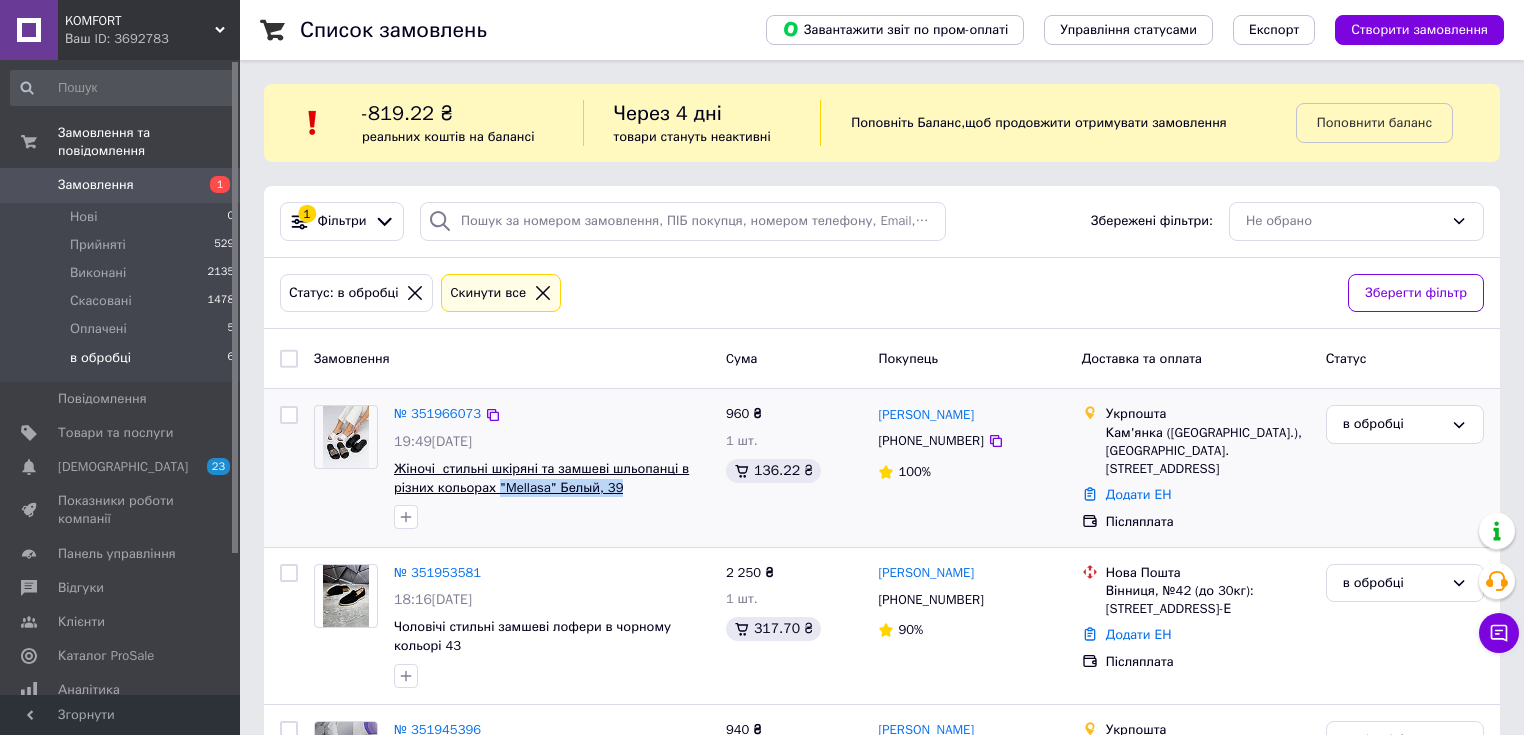 drag, startPoint x: 568, startPoint y: 484, endPoint x: 493, endPoint y: 470, distance: 76.29548 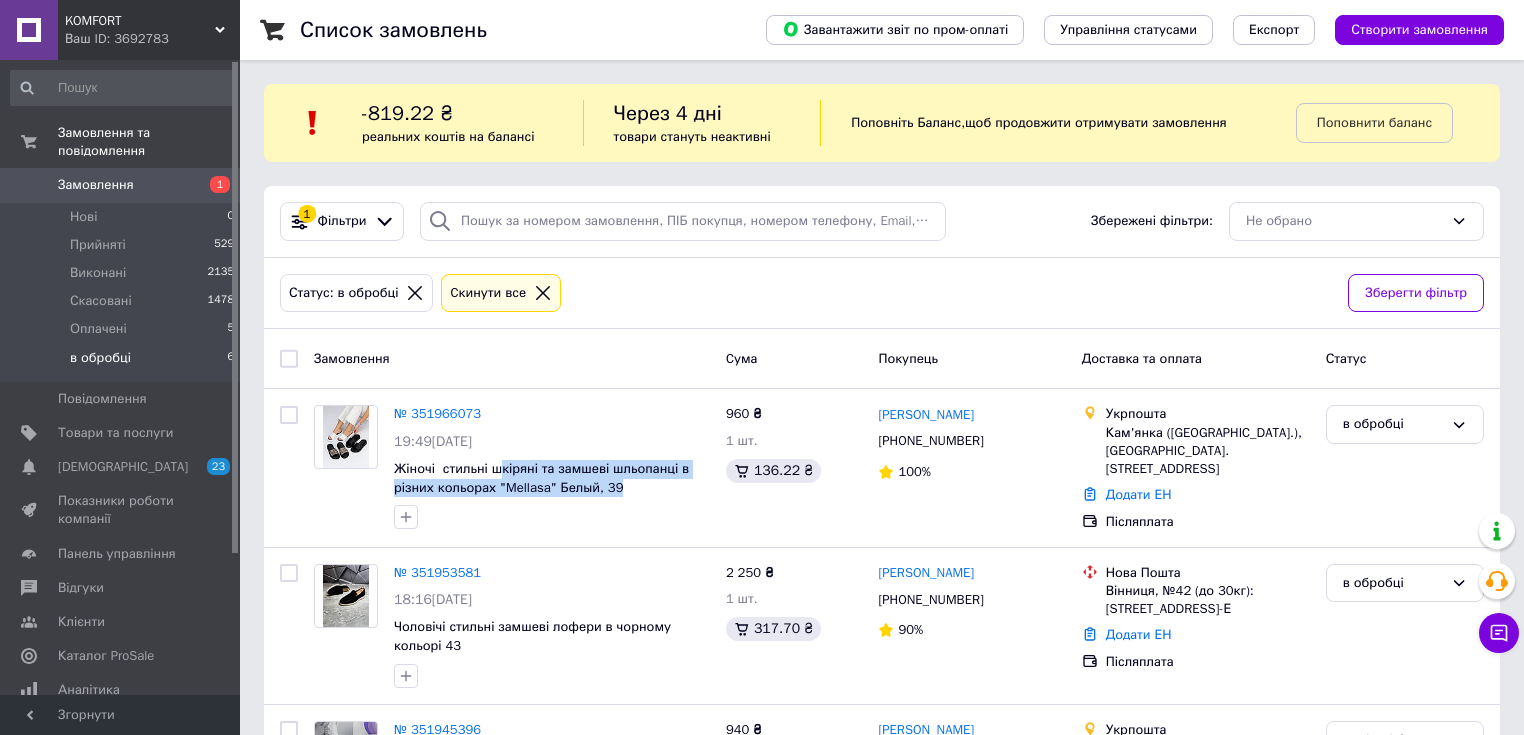 copy on "кіряні та замшеві шльопанці в різних кольорах  "Mellasa" Белый, 39" 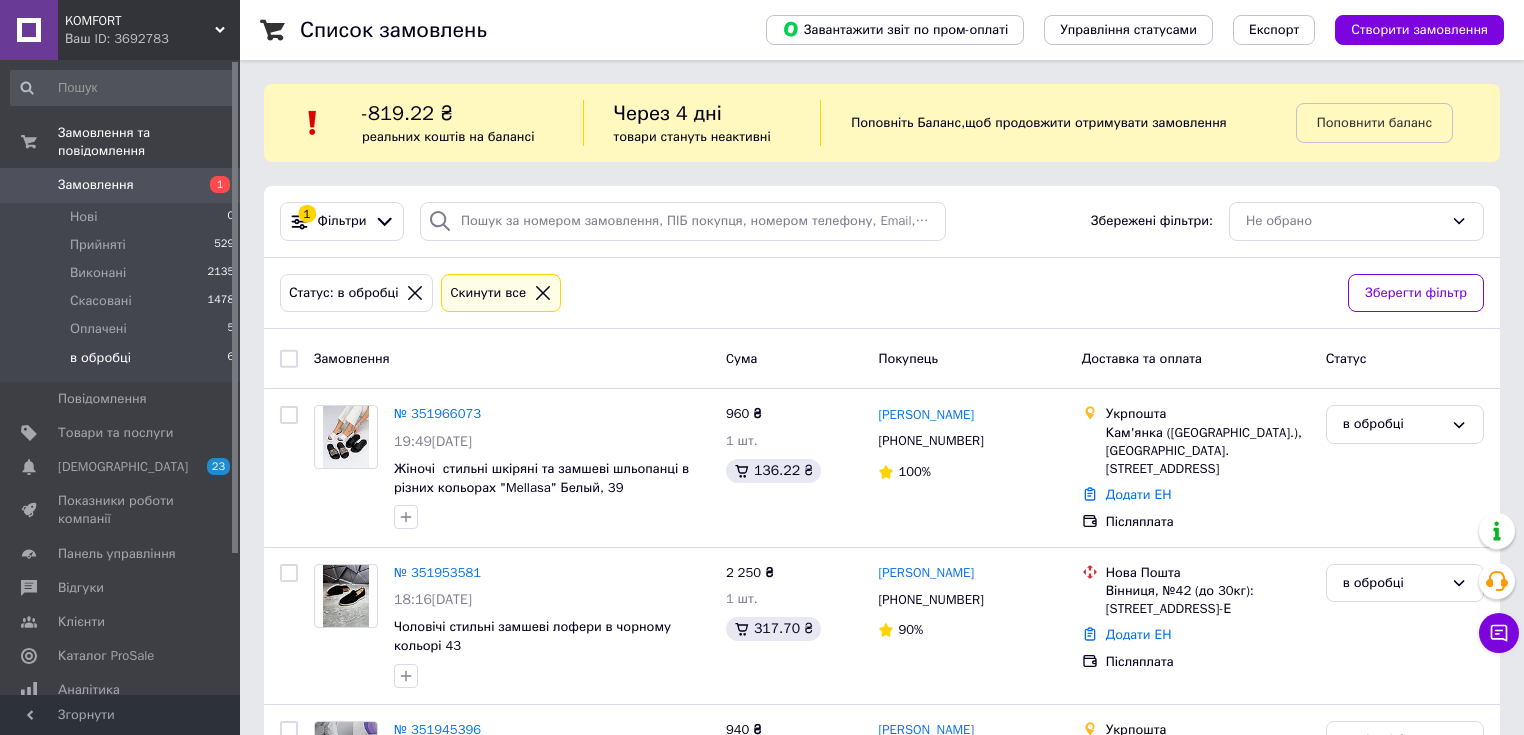 click on "в обробці" at bounding box center [100, 358] 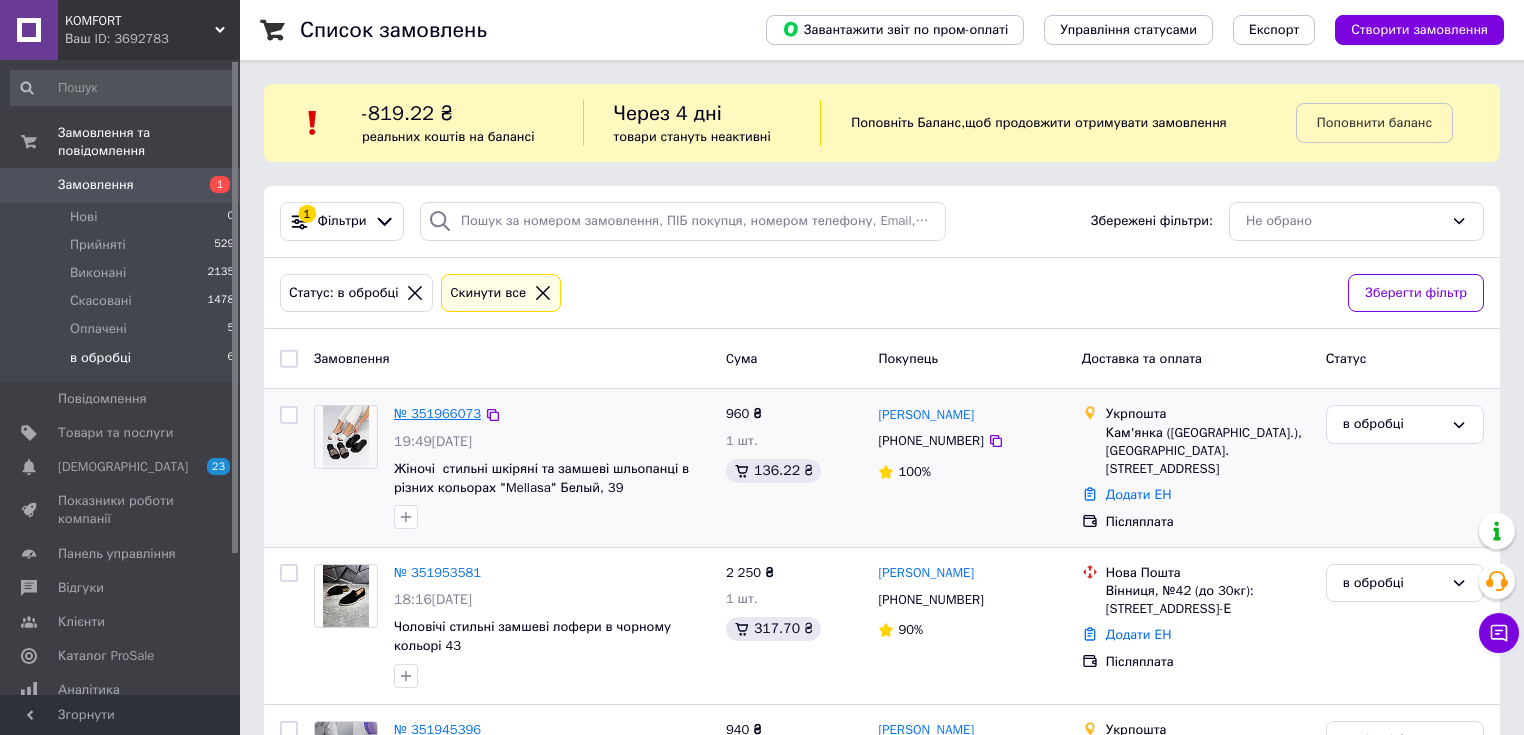 click on "№ 351966073" at bounding box center (437, 413) 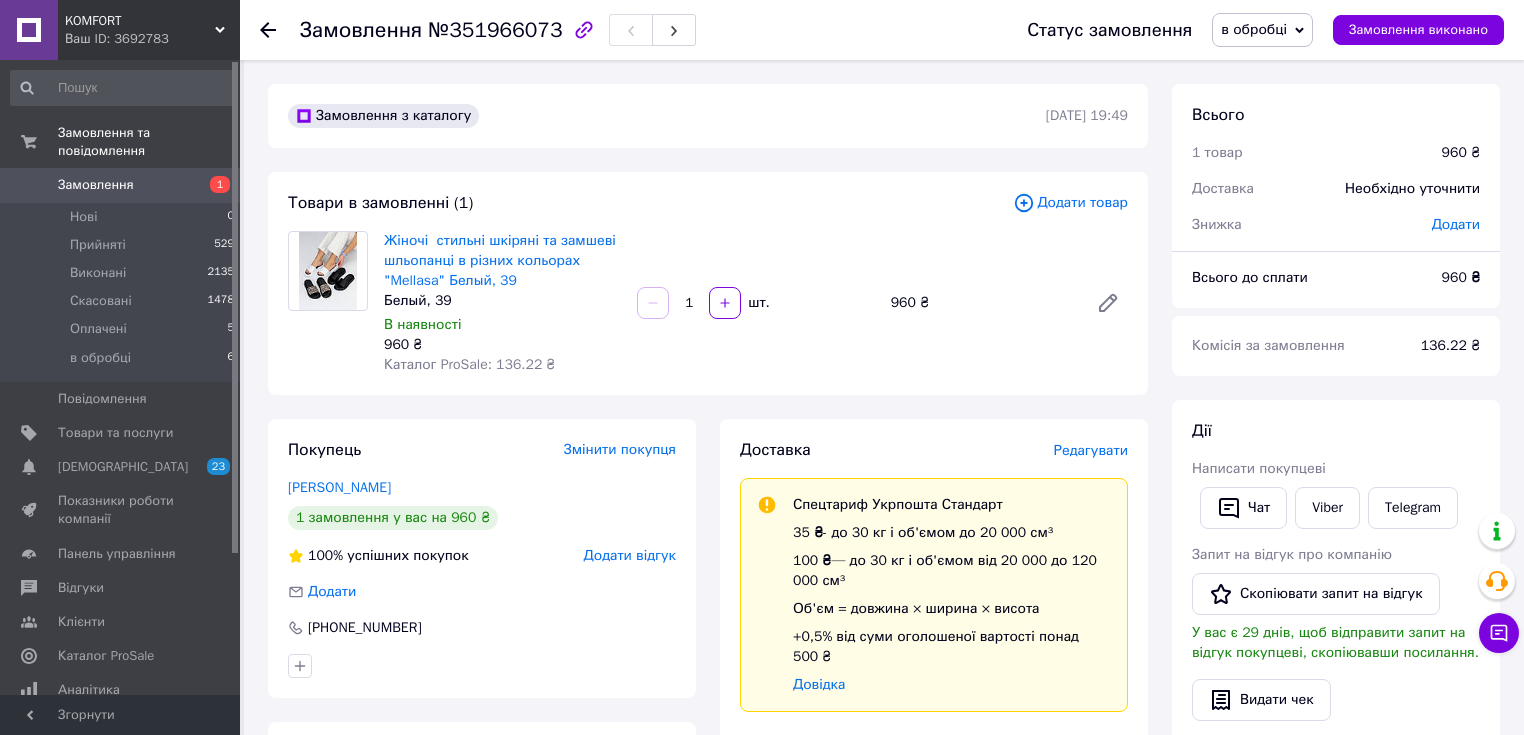 click 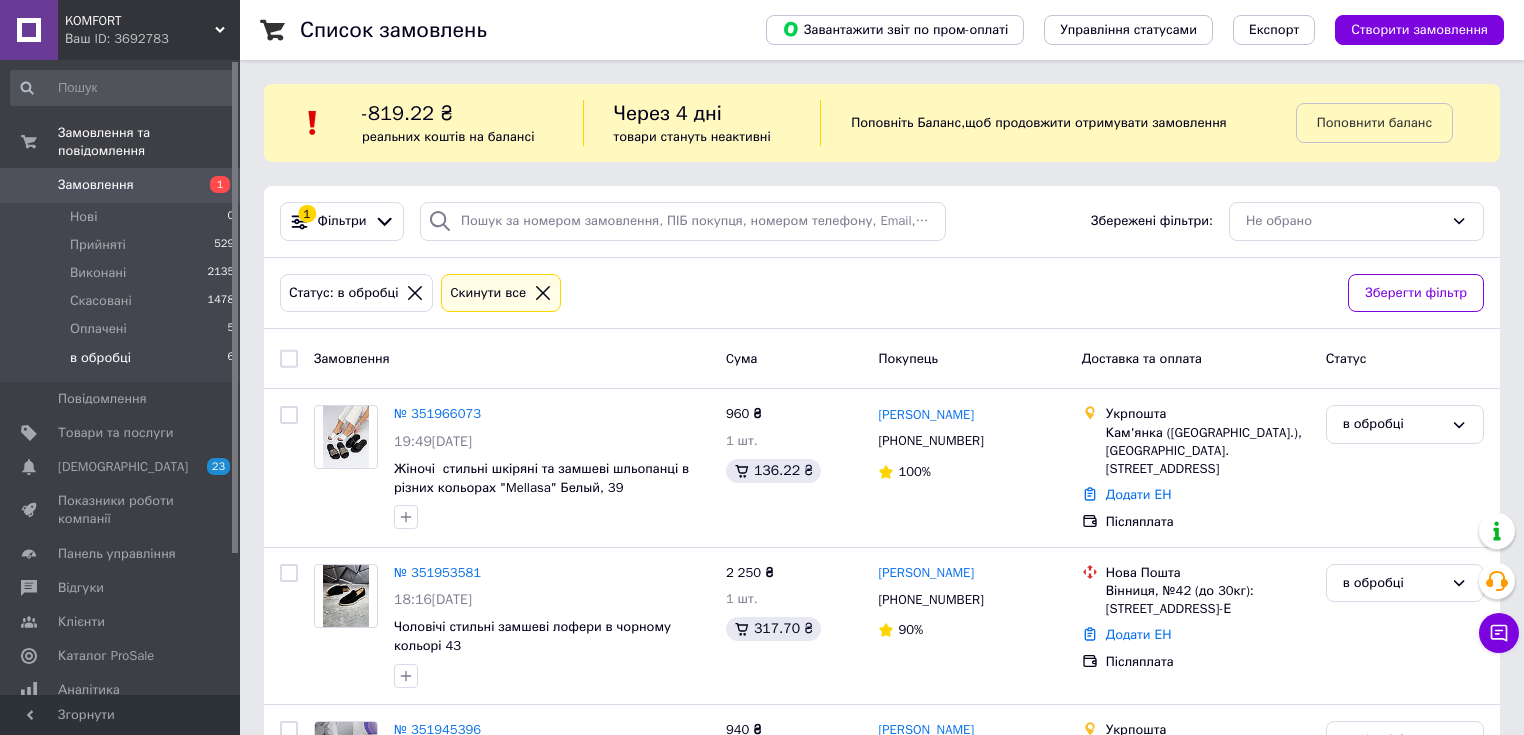 click on "в обробці" at bounding box center (100, 358) 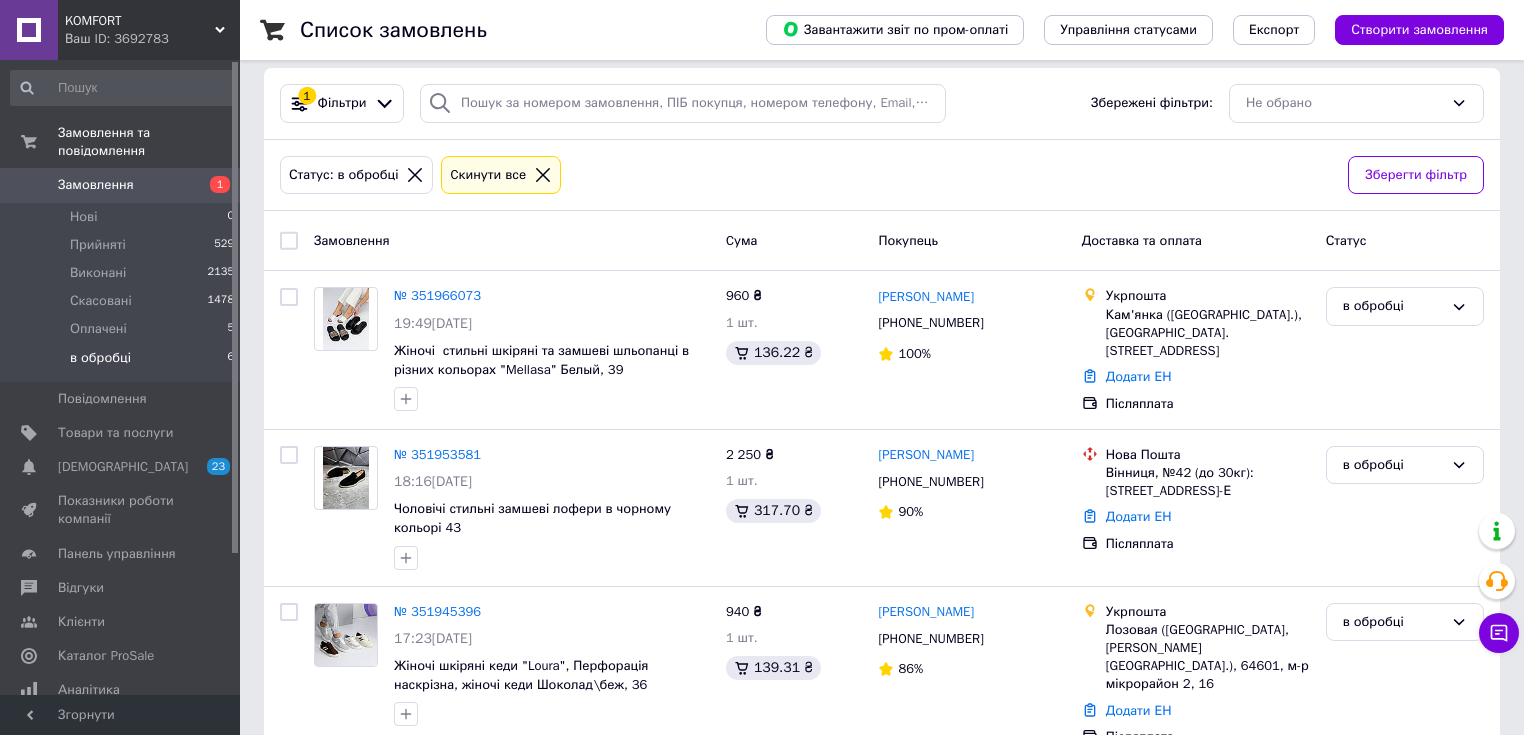 scroll, scrollTop: 160, scrollLeft: 0, axis: vertical 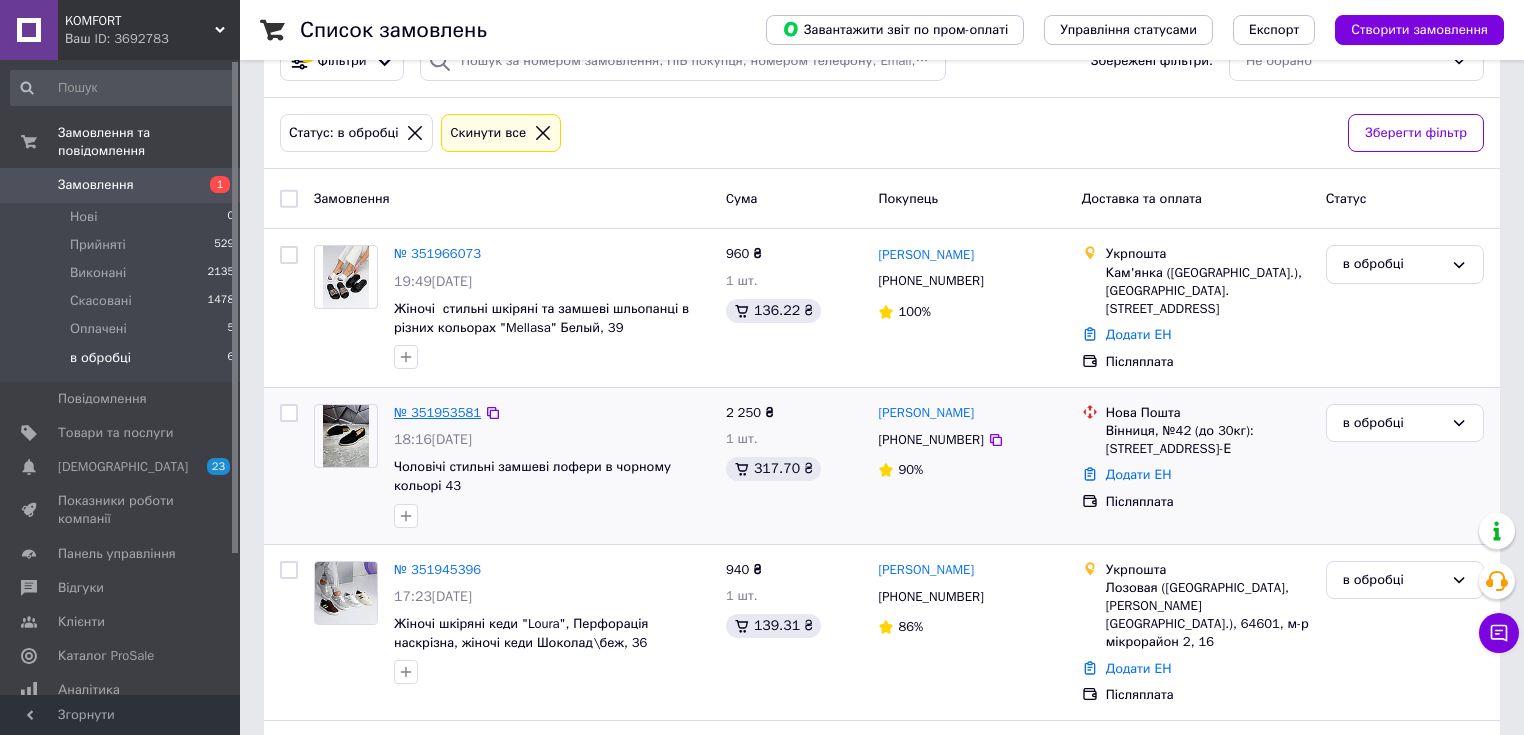 click on "№ 351953581" at bounding box center [437, 412] 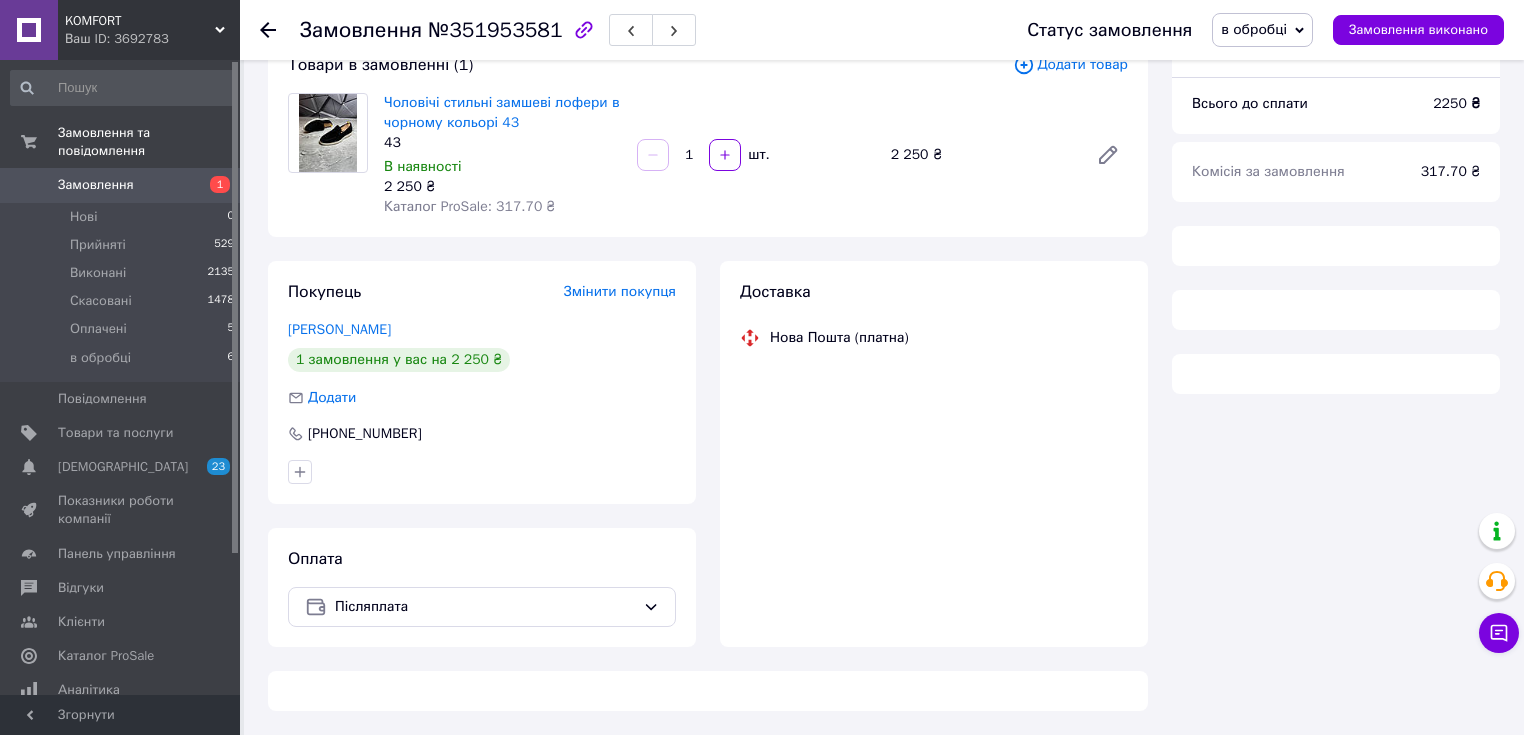 click on "в обробці" at bounding box center [1254, 29] 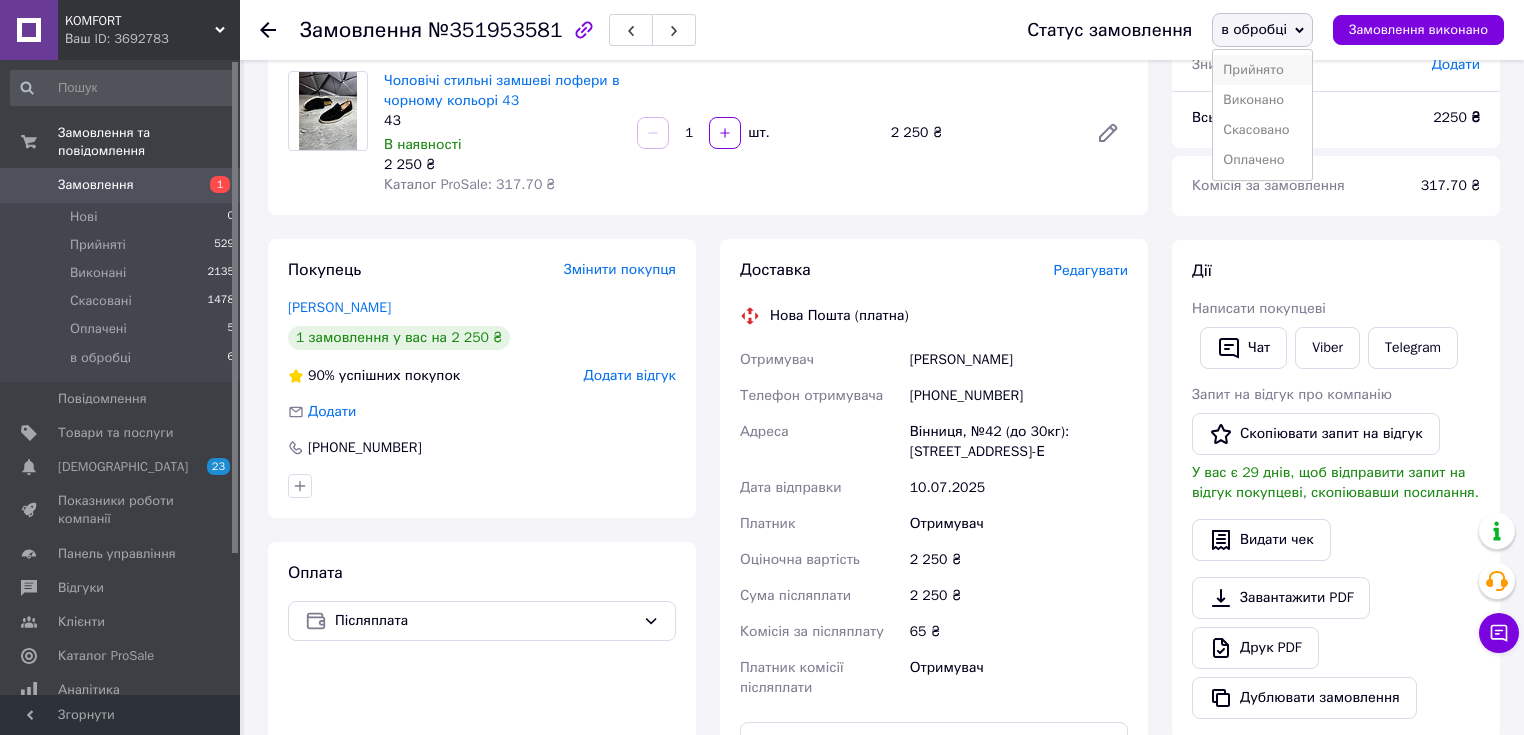 click on "Прийнято" at bounding box center (1262, 70) 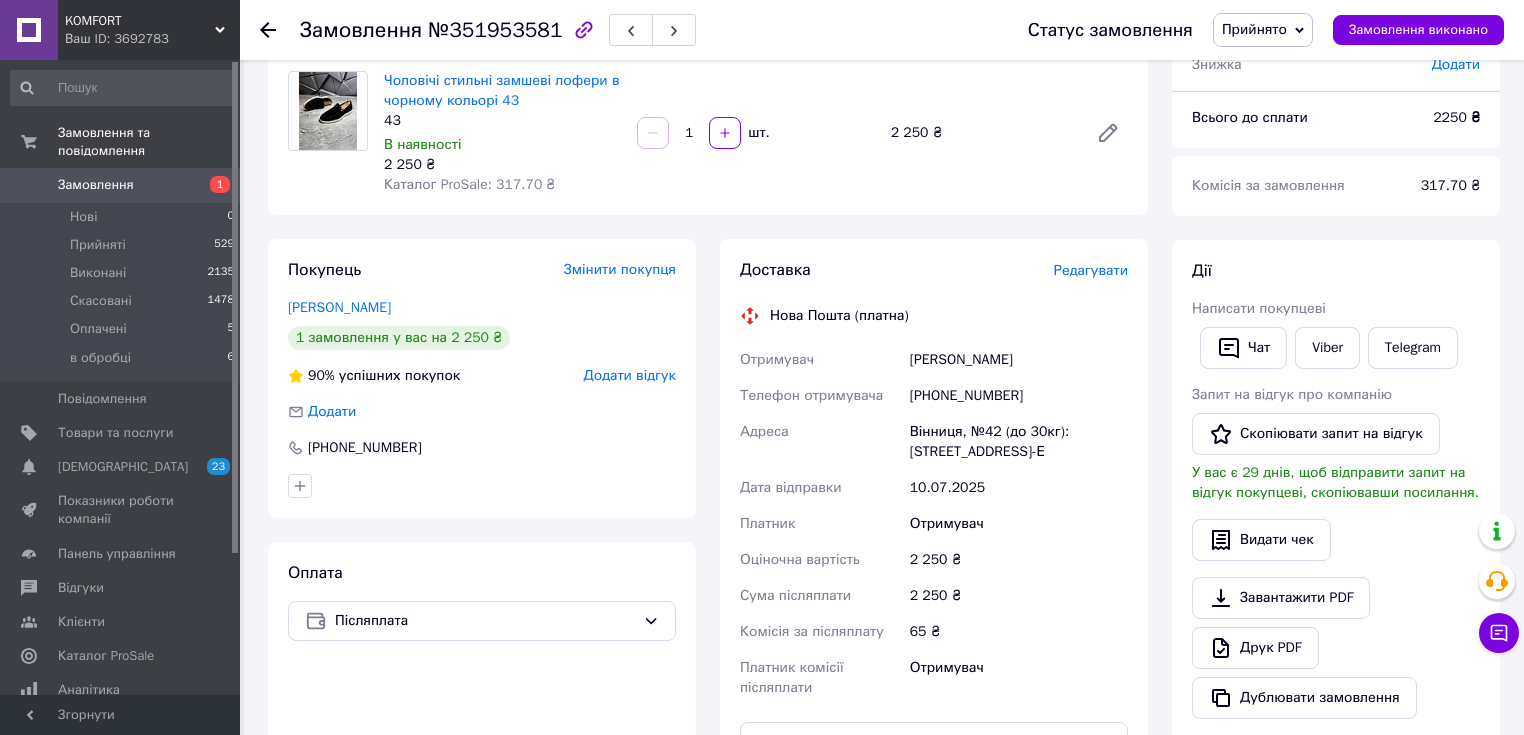 drag, startPoint x: 905, startPoint y: 354, endPoint x: 997, endPoint y: 328, distance: 95.60335 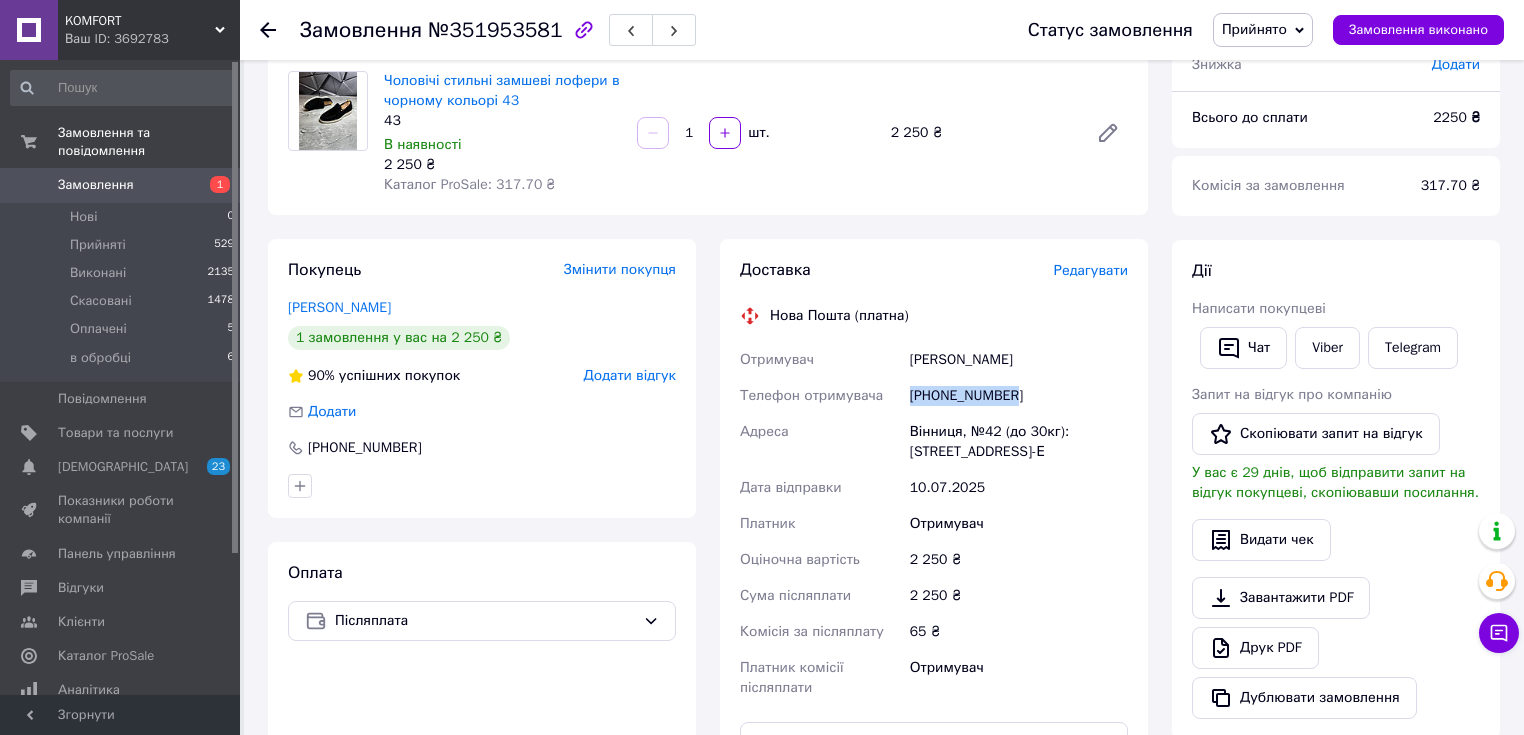 drag, startPoint x: 934, startPoint y: 392, endPoint x: 900, endPoint y: 392, distance: 34 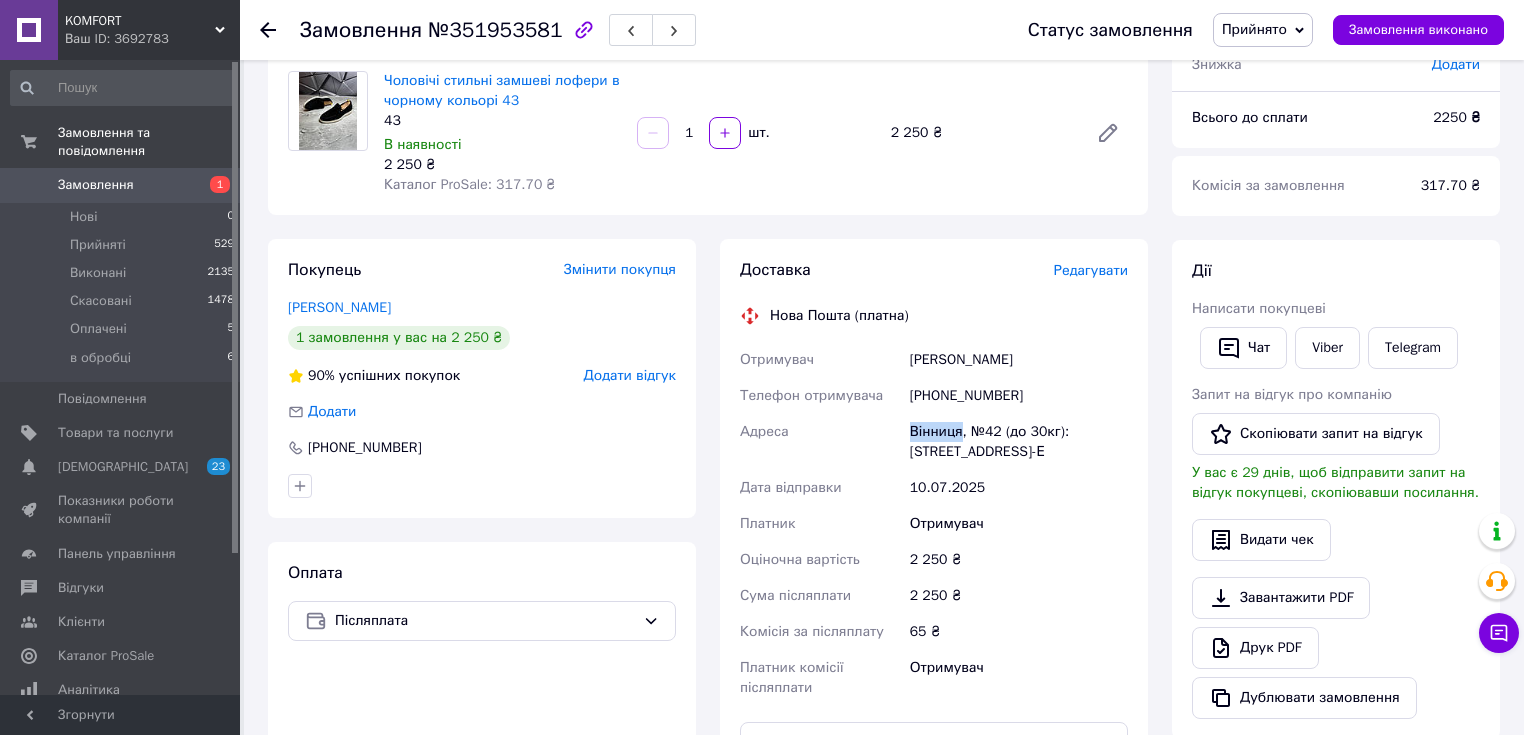 drag, startPoint x: 912, startPoint y: 429, endPoint x: 959, endPoint y: 441, distance: 48.507732 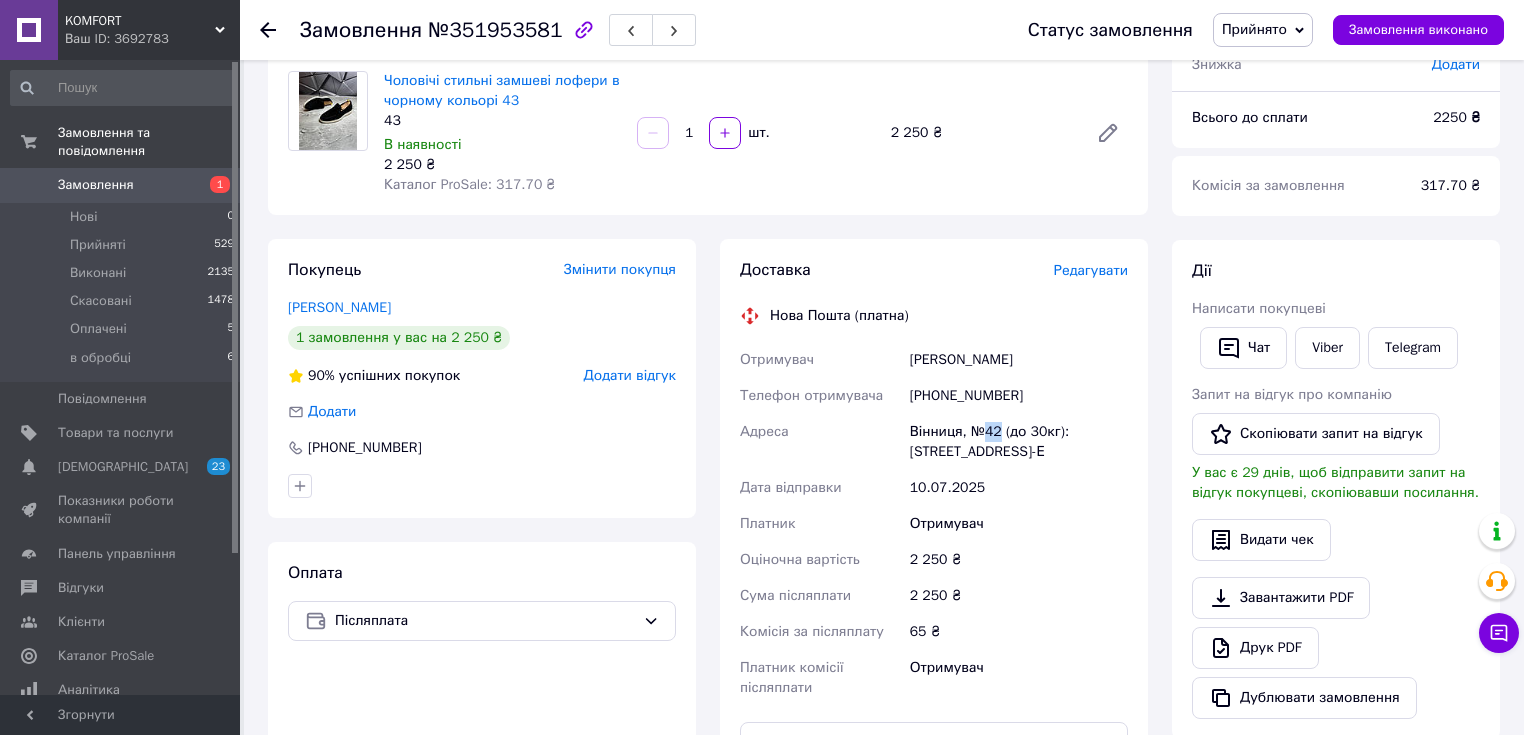 drag, startPoint x: 986, startPoint y: 433, endPoint x: 999, endPoint y: 432, distance: 13.038404 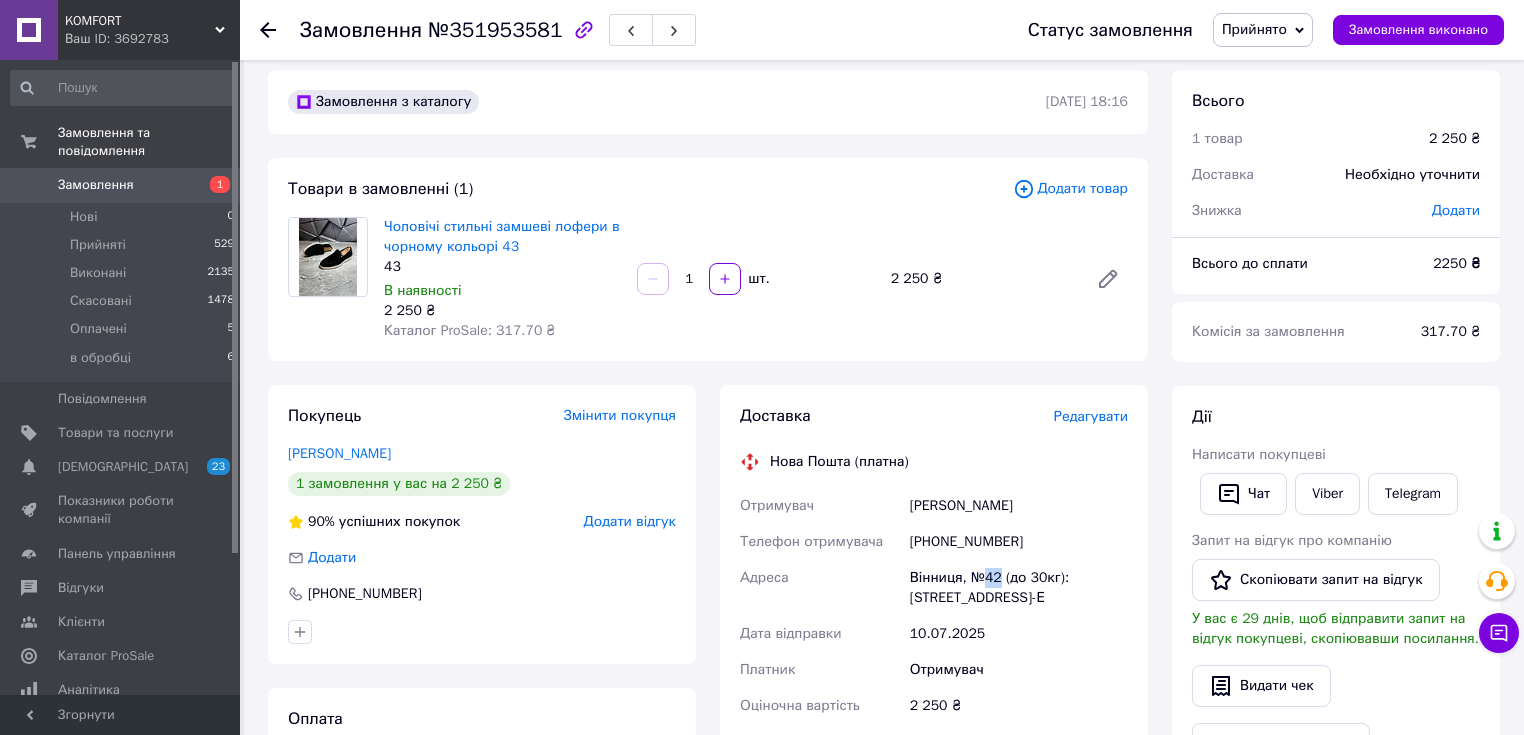 scroll, scrollTop: 0, scrollLeft: 0, axis: both 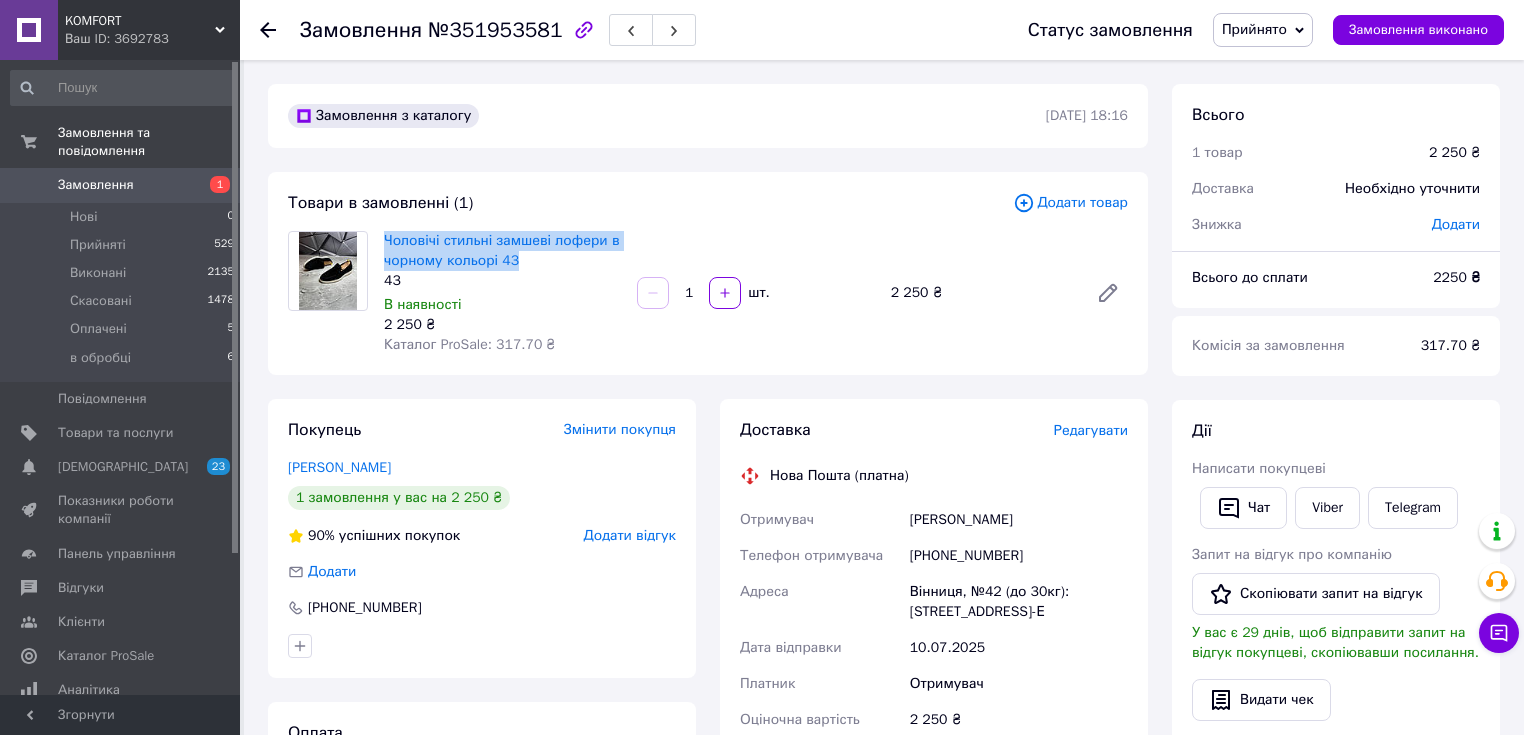drag, startPoint x: 380, startPoint y: 227, endPoint x: 588, endPoint y: 257, distance: 210.15233 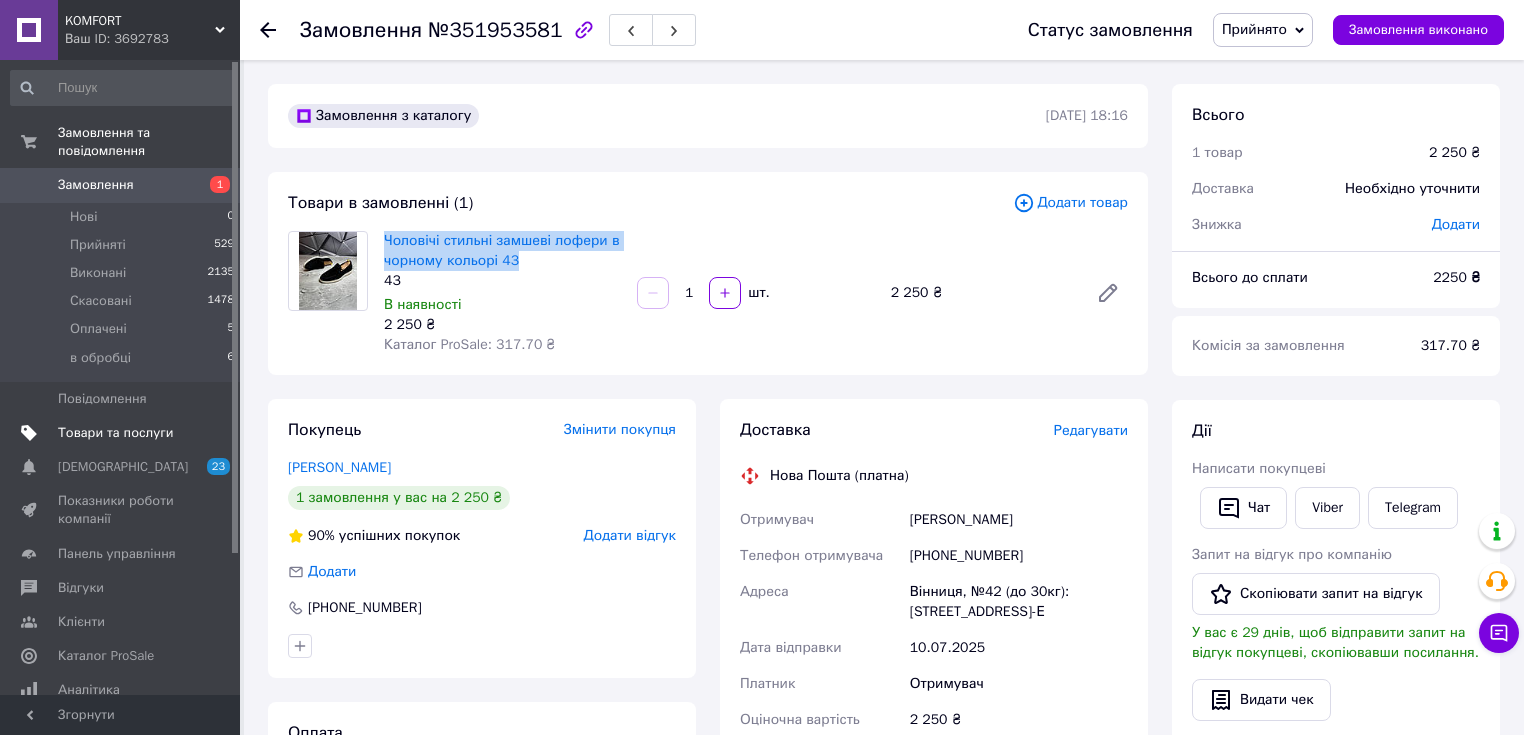 click on "Товари та послуги" at bounding box center [115, 433] 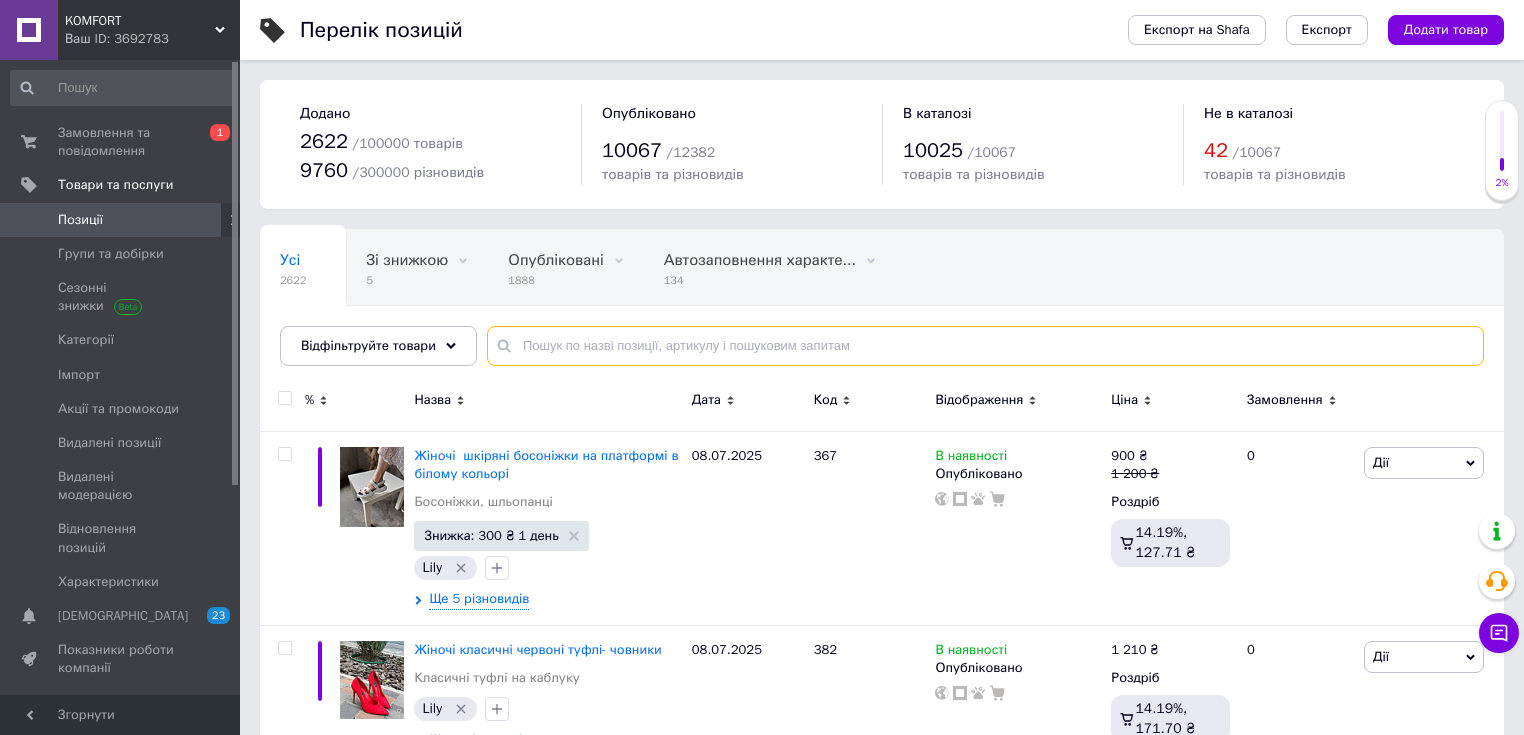 click at bounding box center [985, 346] 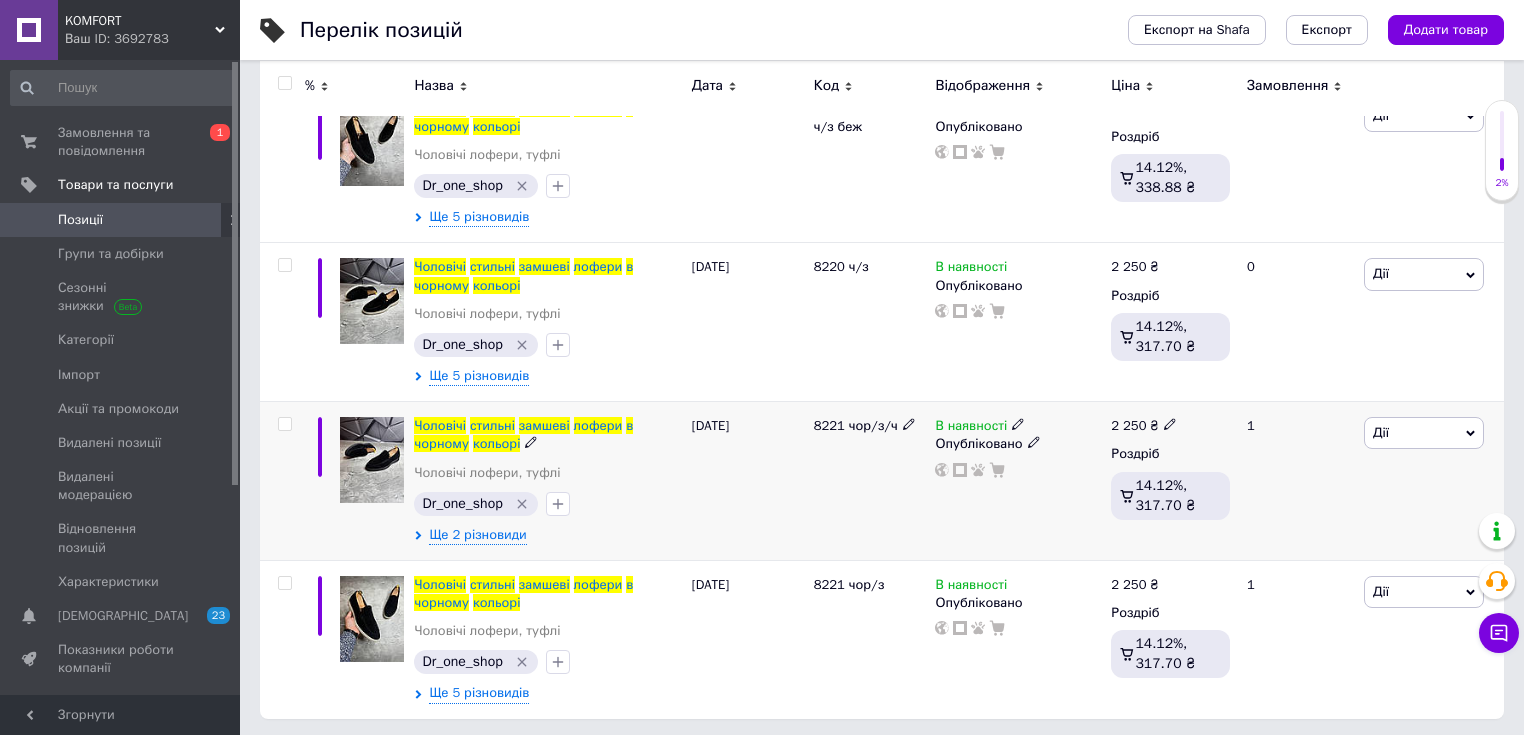scroll, scrollTop: 348, scrollLeft: 0, axis: vertical 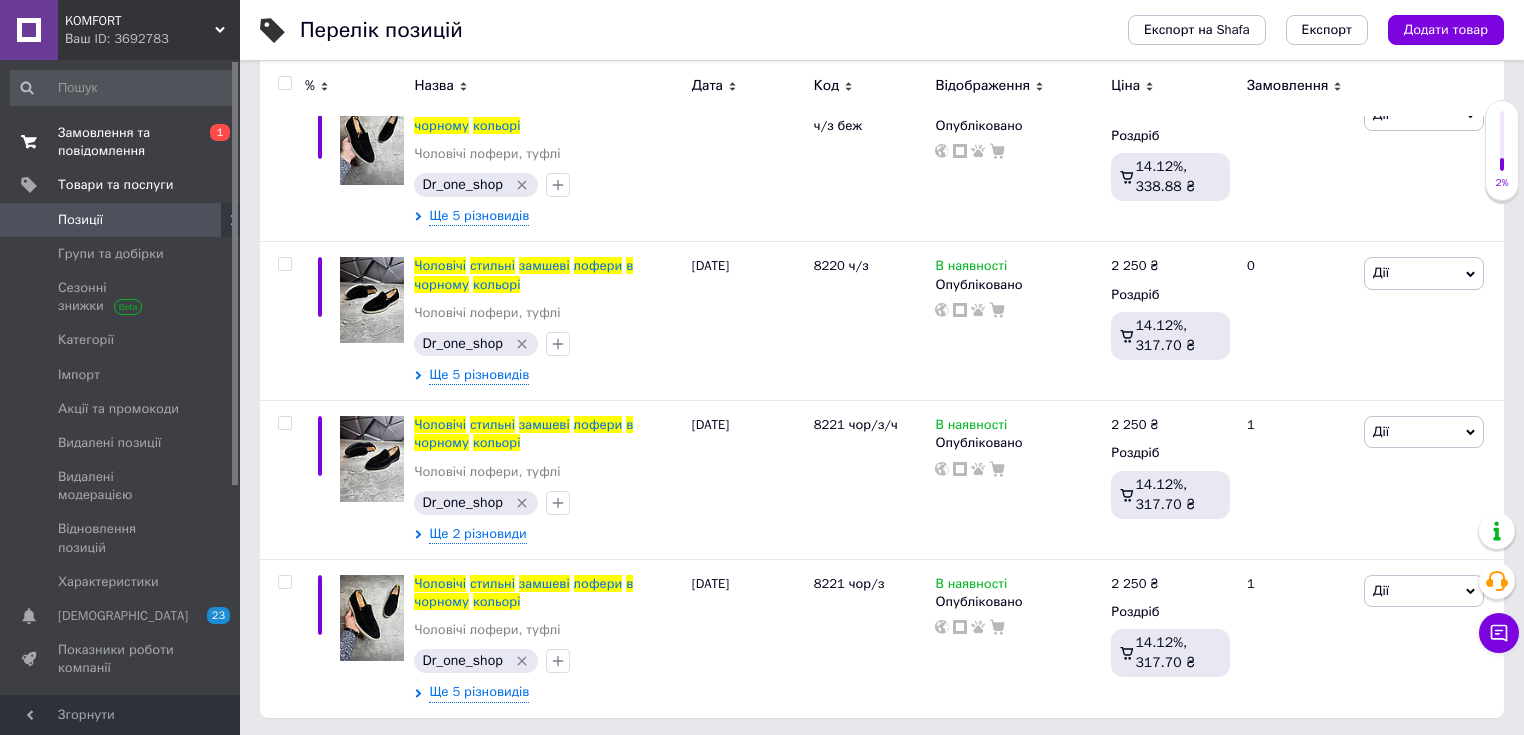 type on "Чоловічі стильні замшеві лофери в чорному кольорі 43" 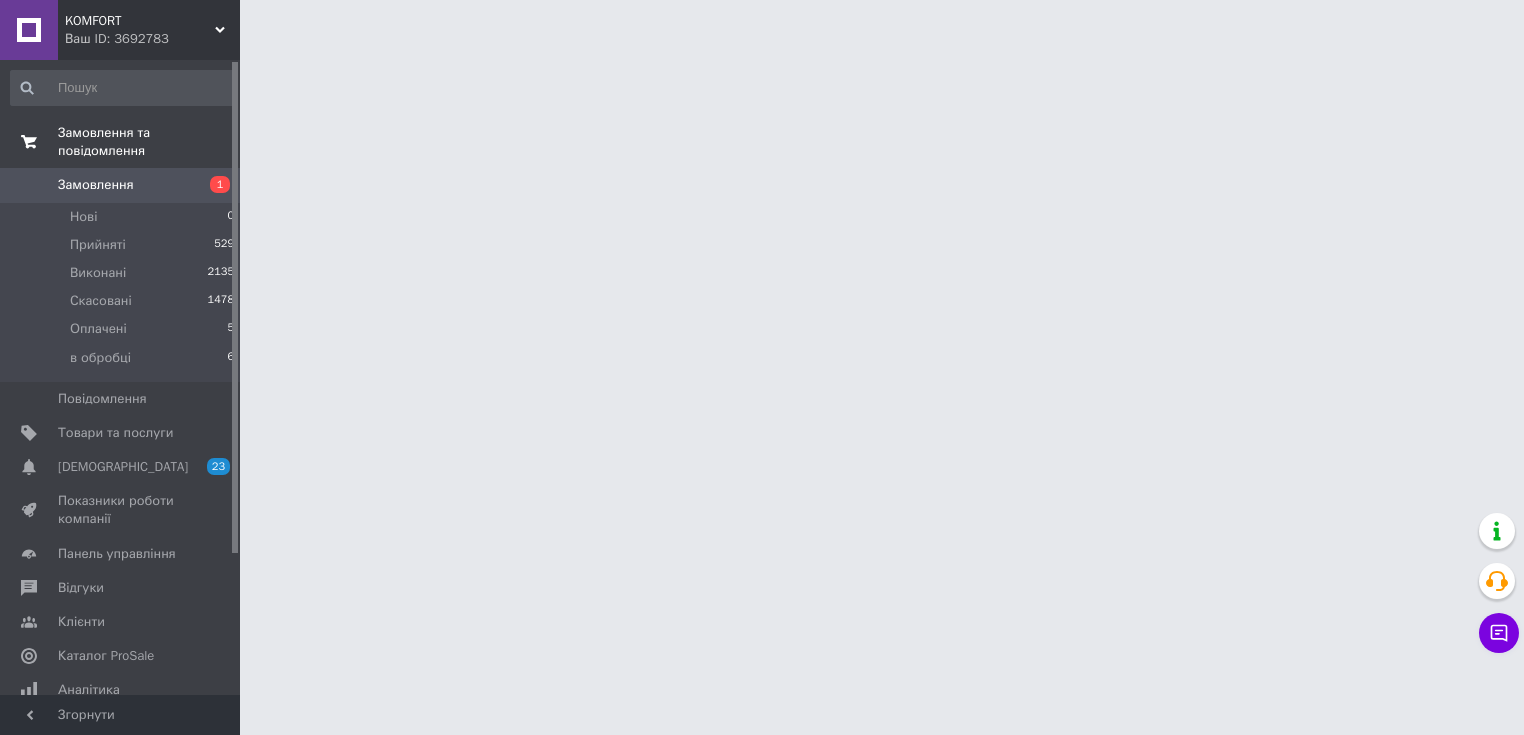 scroll, scrollTop: 0, scrollLeft: 0, axis: both 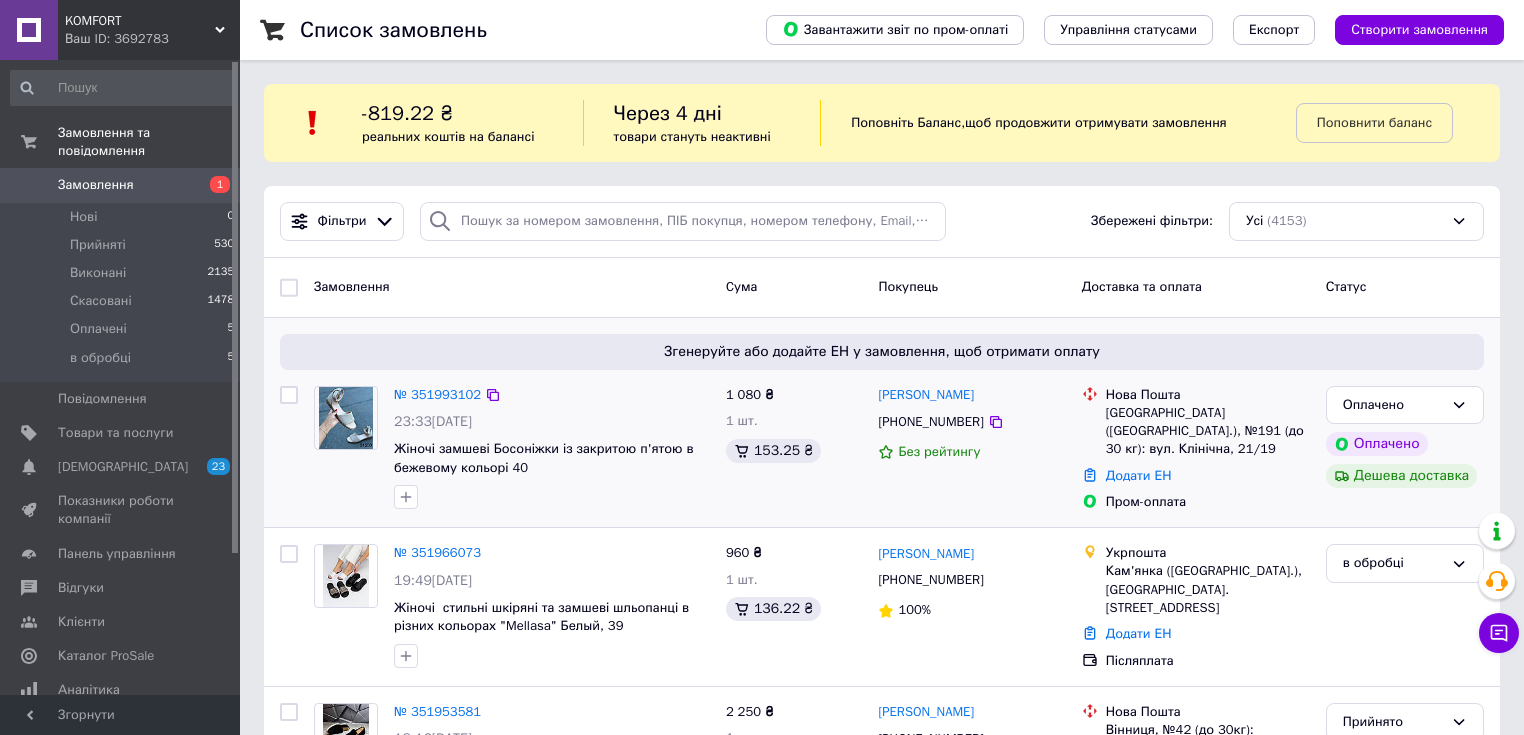 click on "[PHONE_NUMBER]" at bounding box center (930, 422) 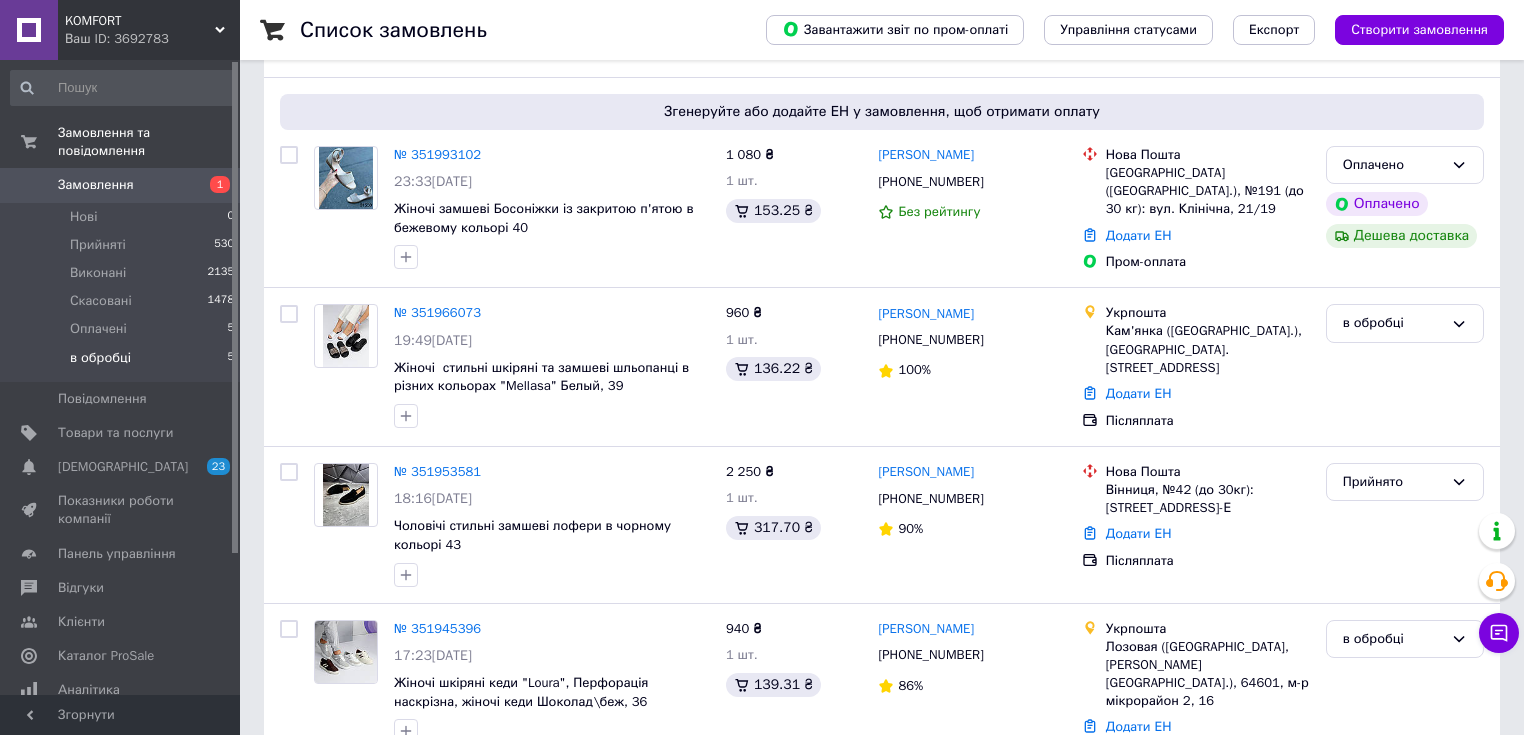 drag, startPoint x: 89, startPoint y: 340, endPoint x: 182, endPoint y: 332, distance: 93.34345 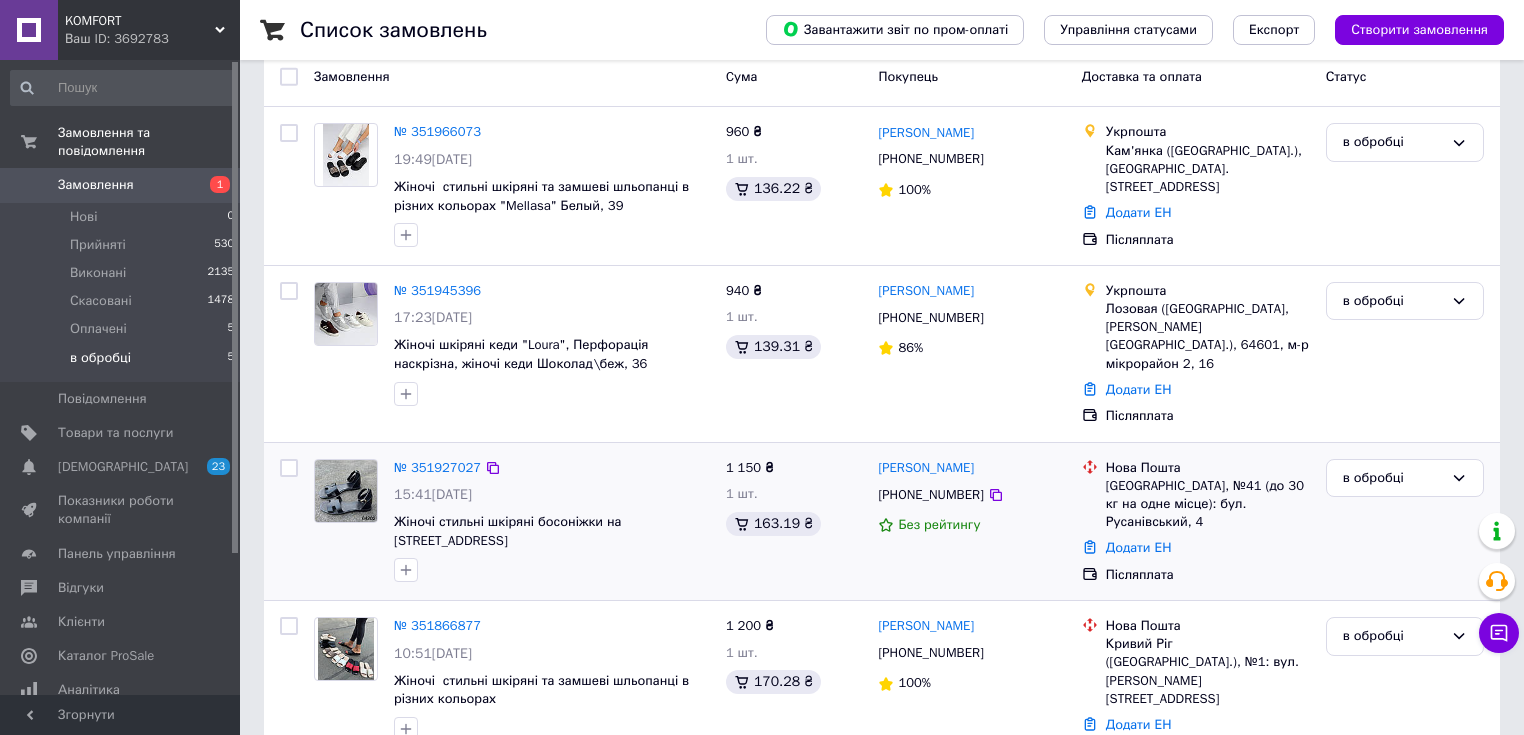 scroll, scrollTop: 320, scrollLeft: 0, axis: vertical 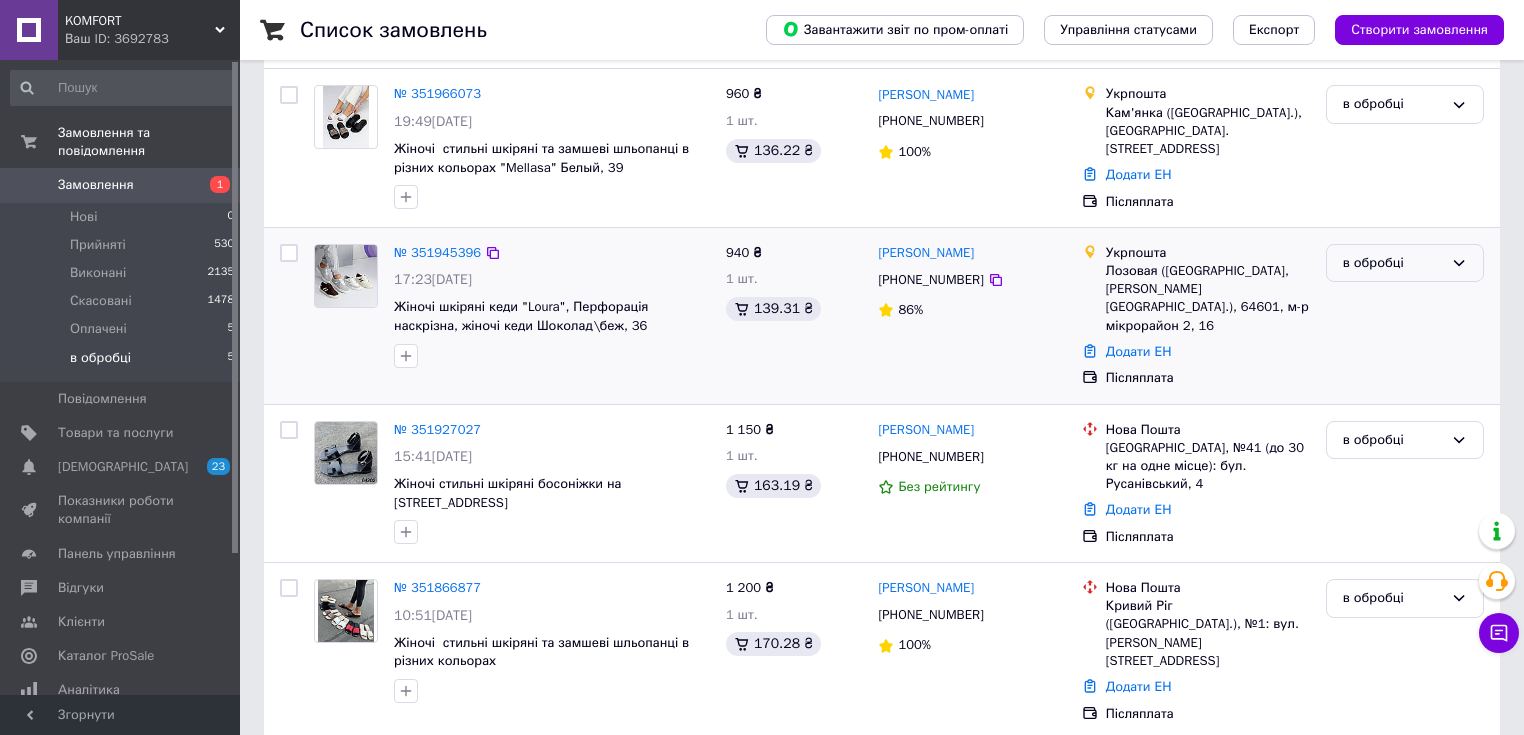 click on "в обробці" at bounding box center (1393, 263) 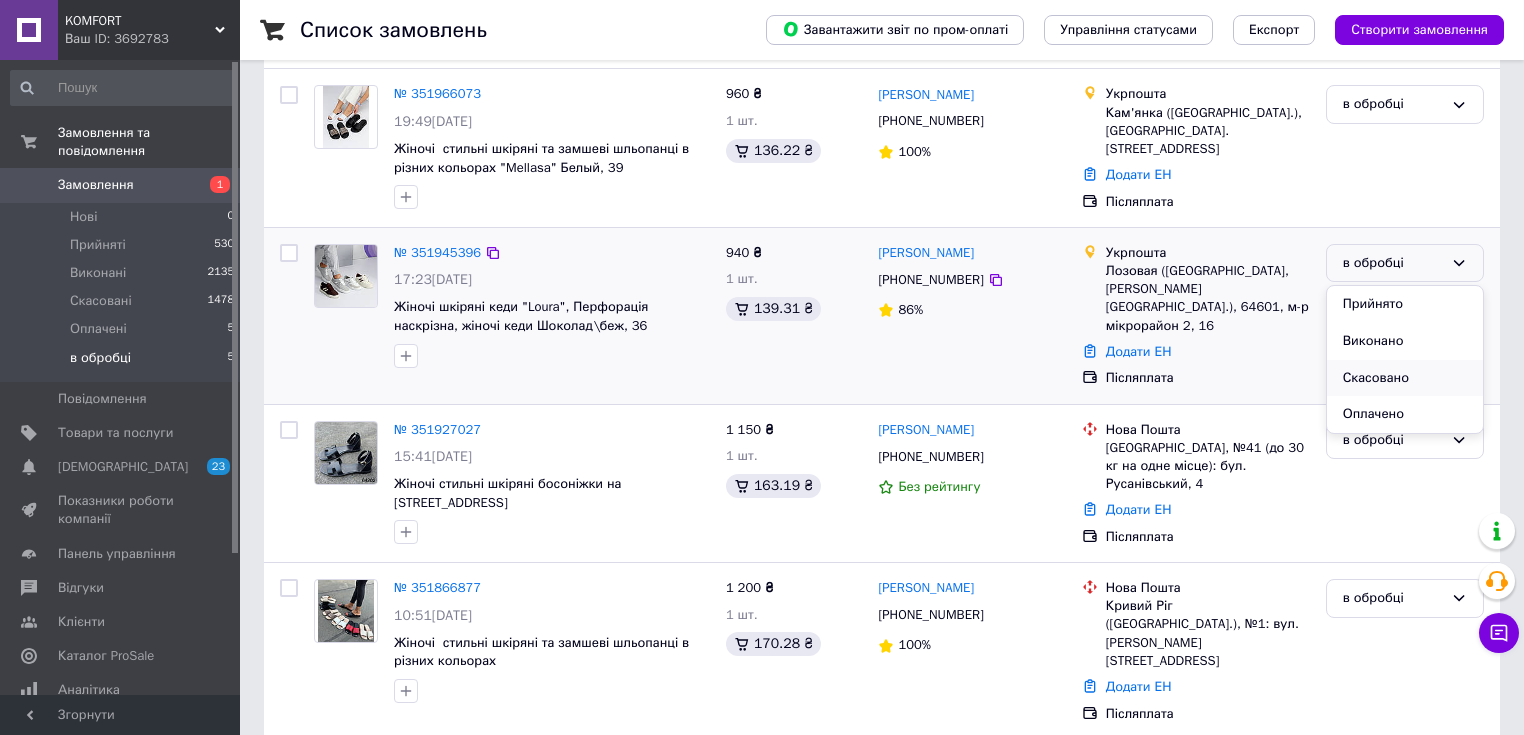 click on "Скасовано" at bounding box center [1405, 378] 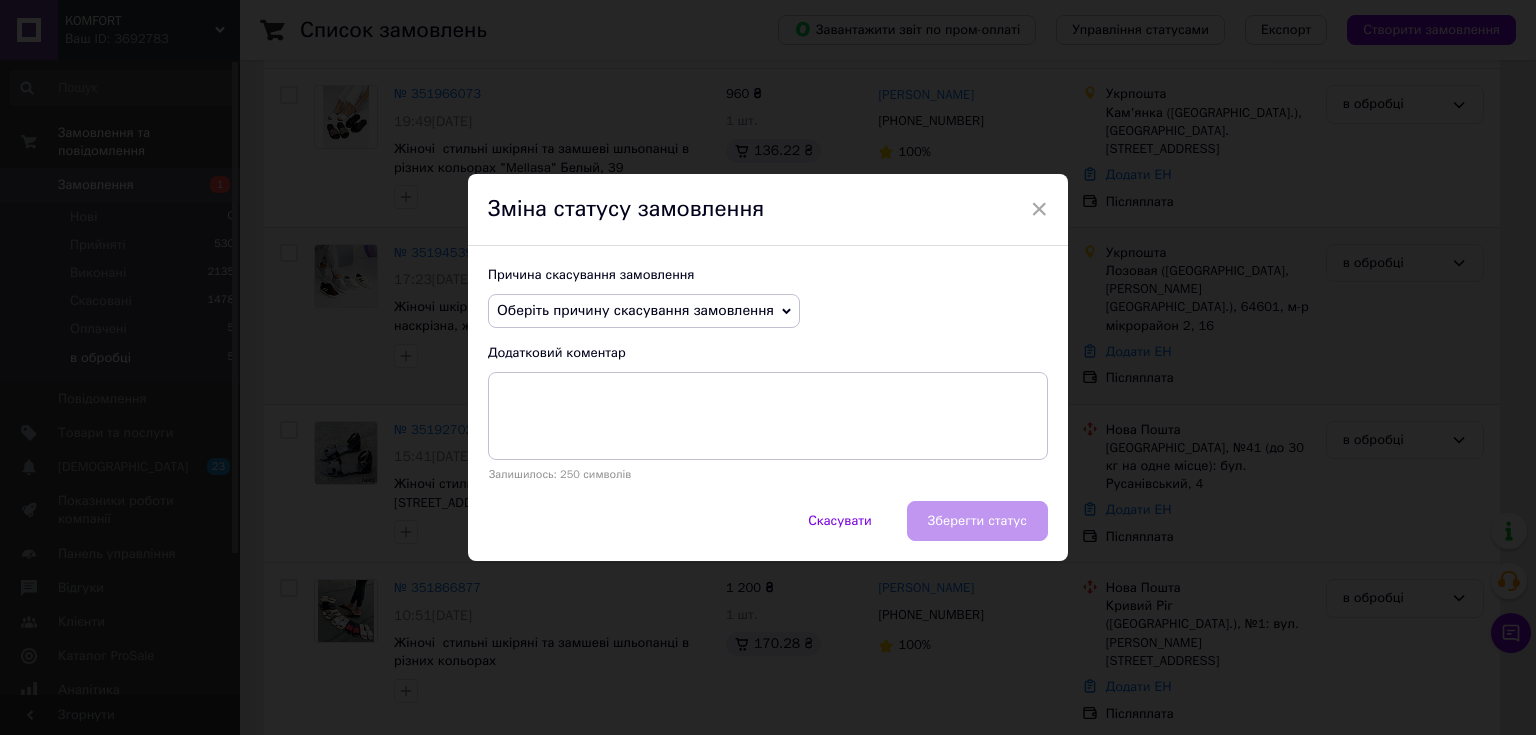 click on "Оберіть причину скасування замовлення" at bounding box center (635, 310) 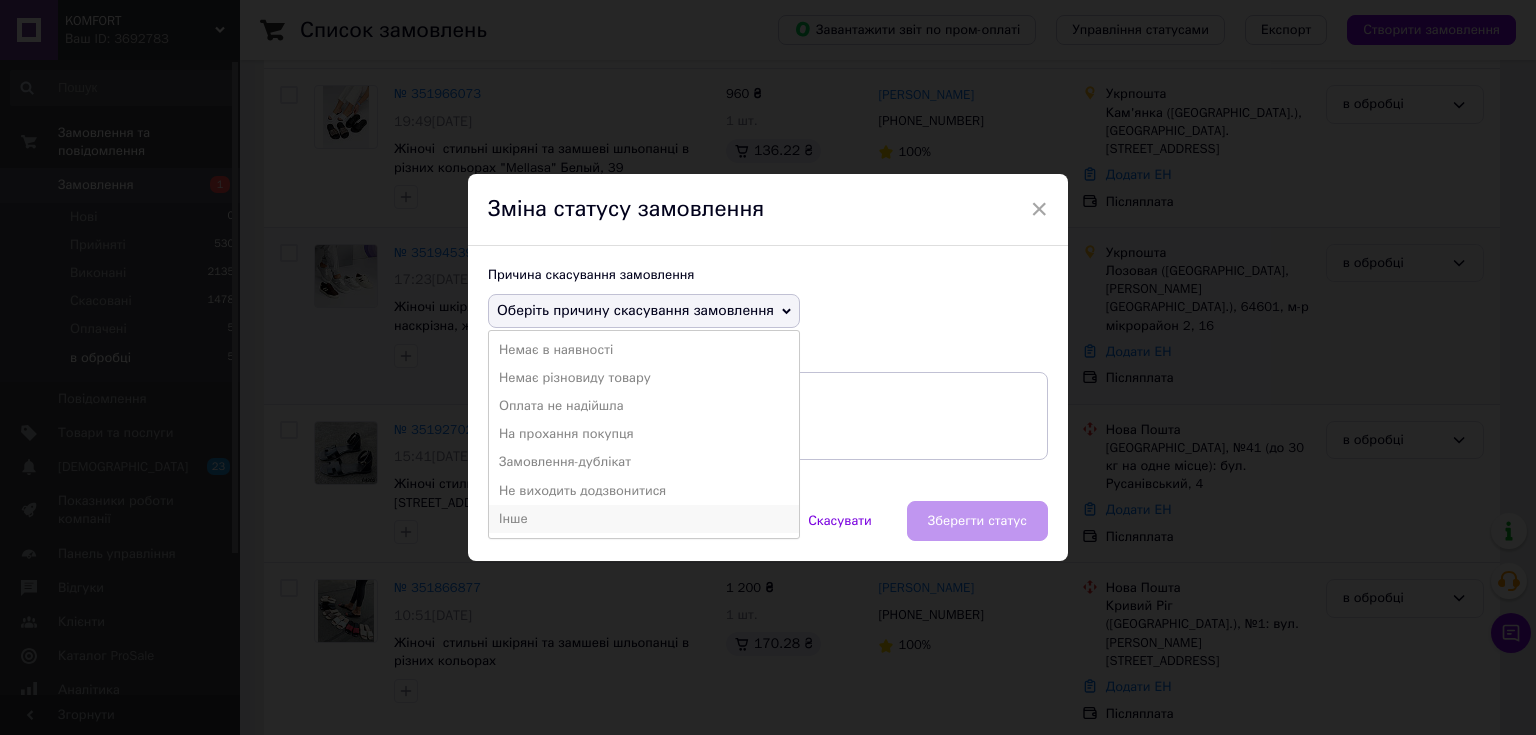 click on "Інше" at bounding box center (644, 519) 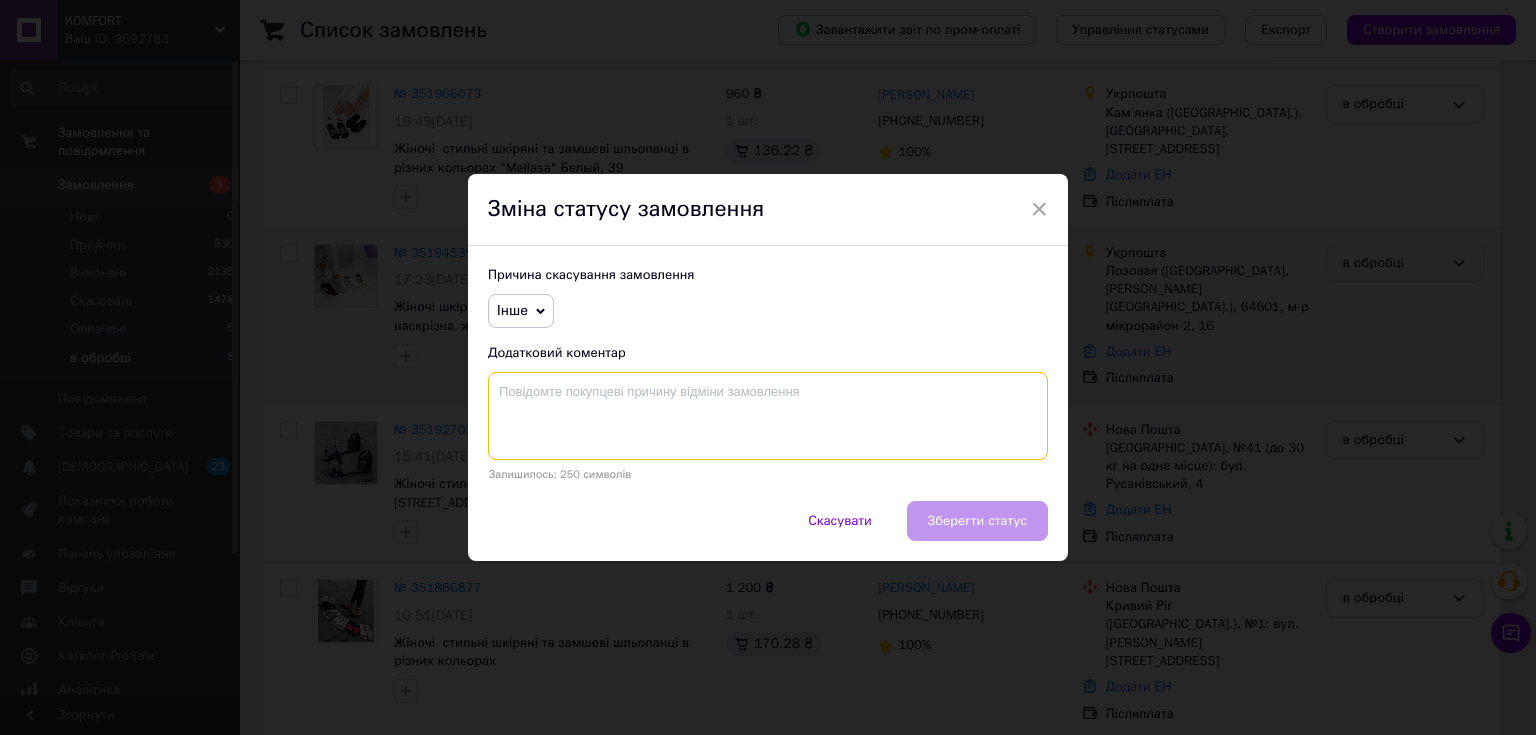 click at bounding box center [768, 416] 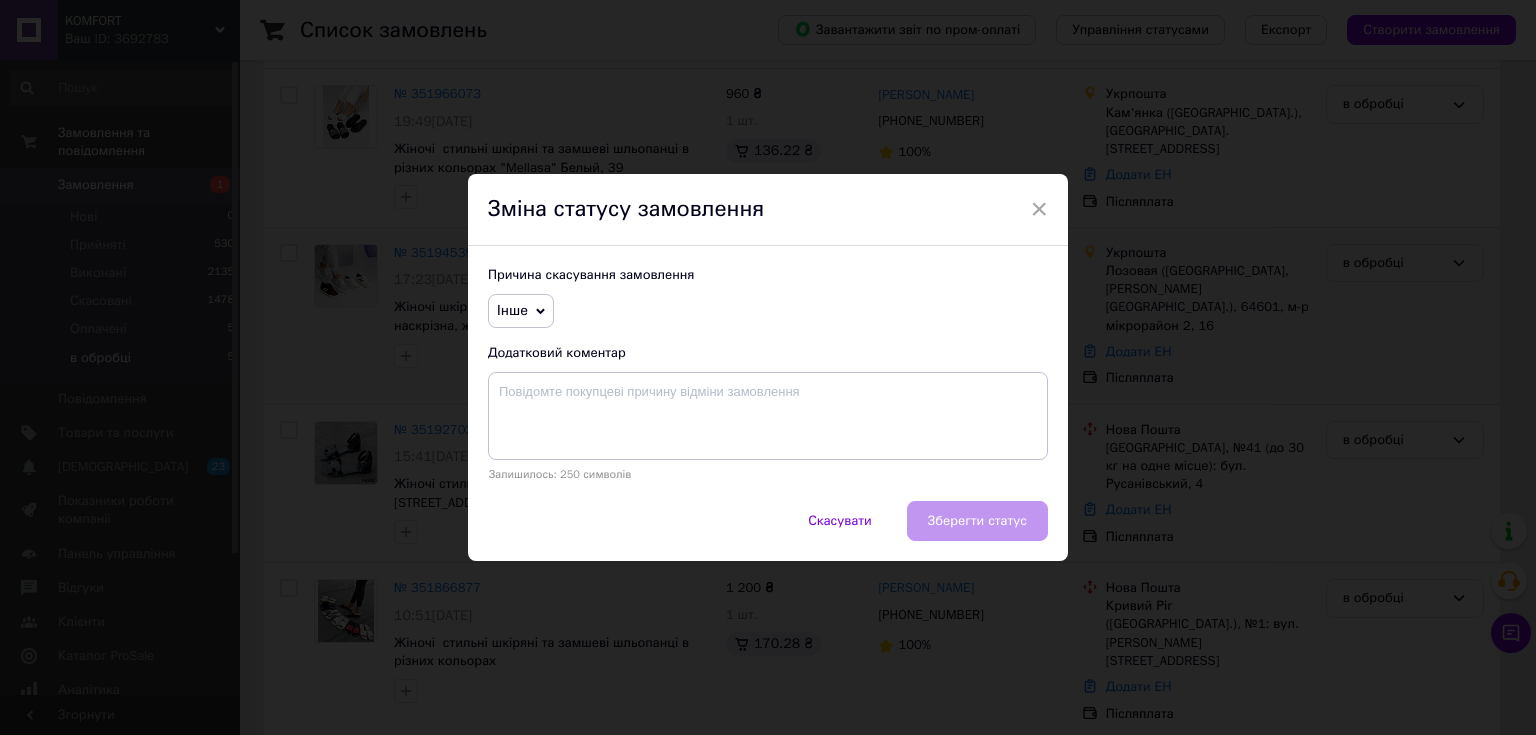 click on "Інше" at bounding box center [512, 310] 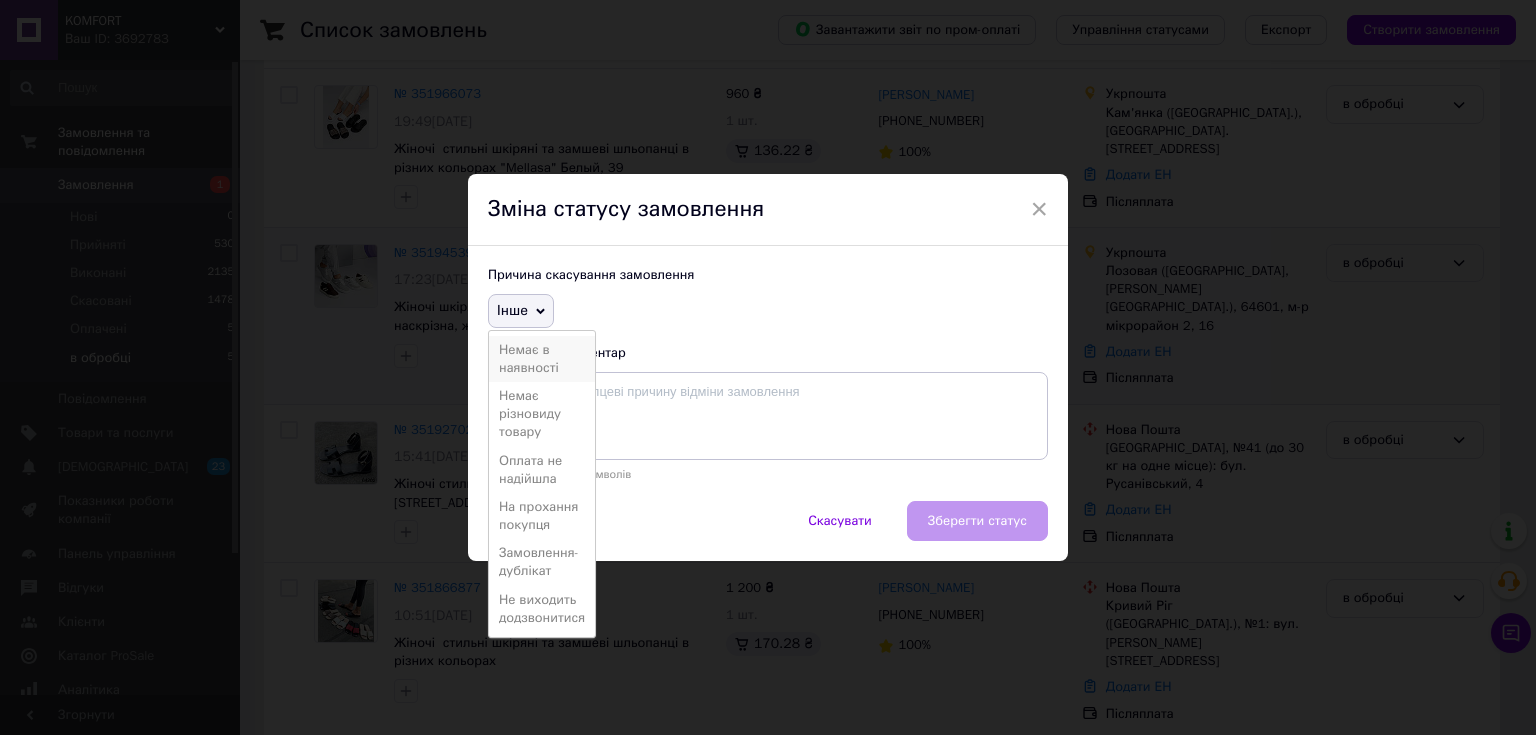 click on "Немає в наявності" at bounding box center [542, 359] 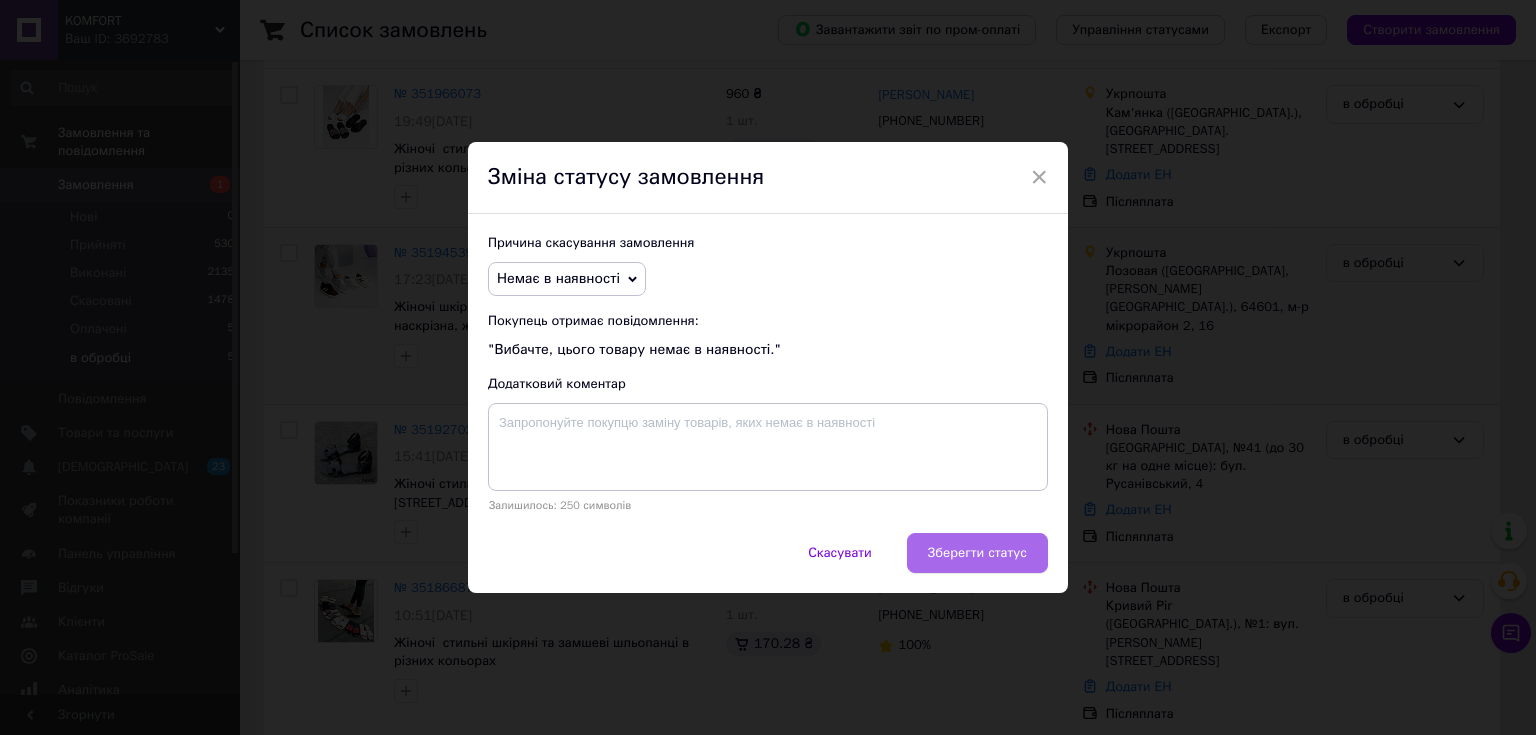 click on "Зберегти статус" at bounding box center (977, 553) 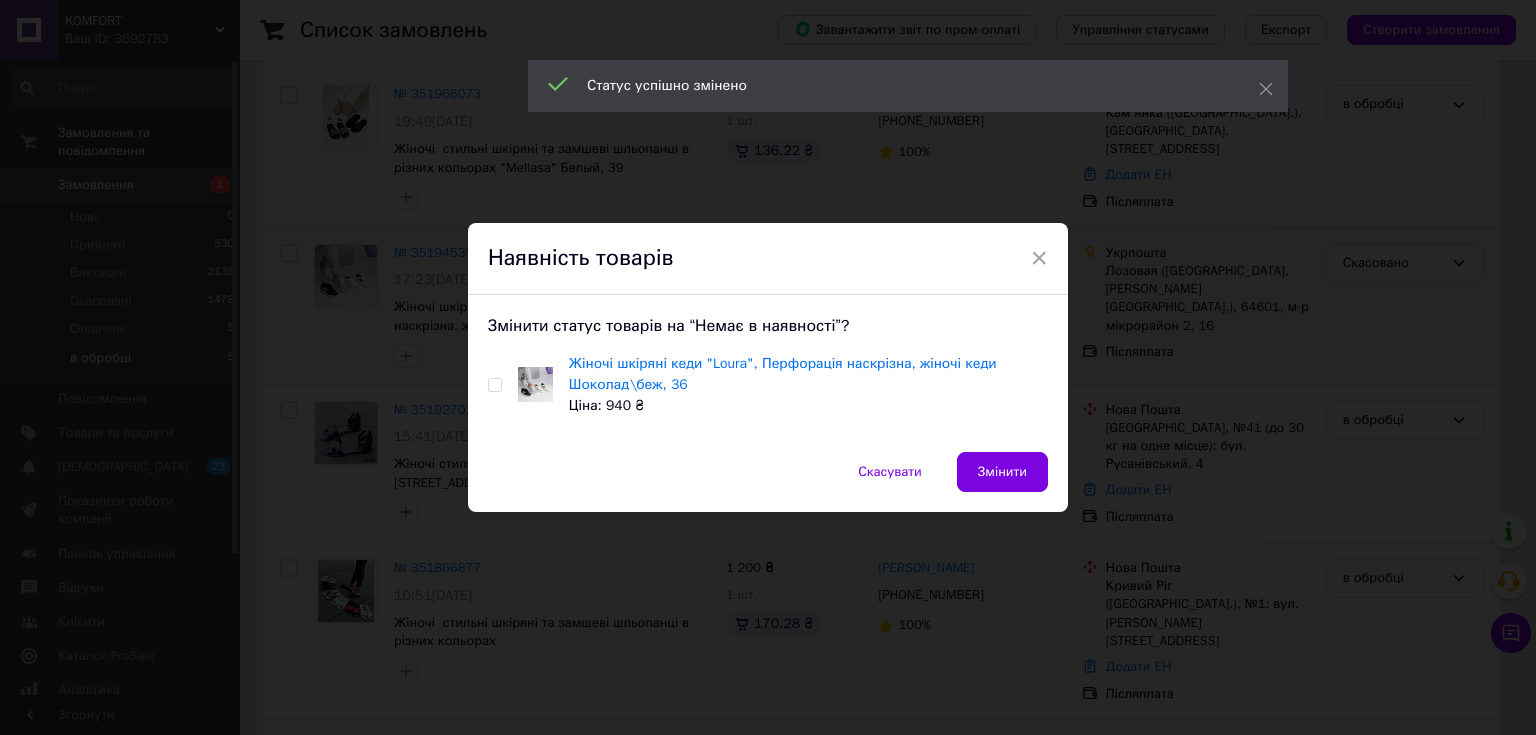 click at bounding box center (494, 385) 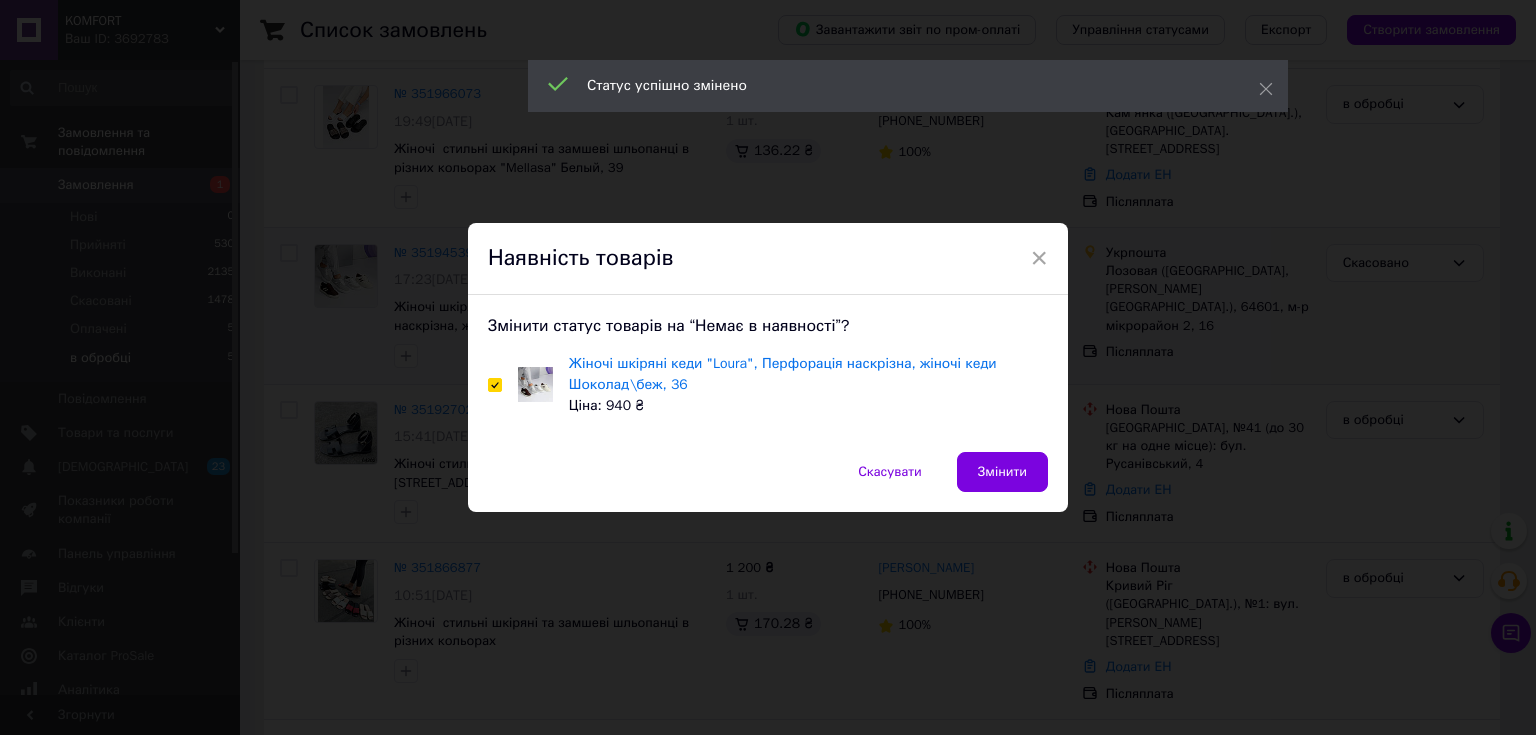 checkbox on "true" 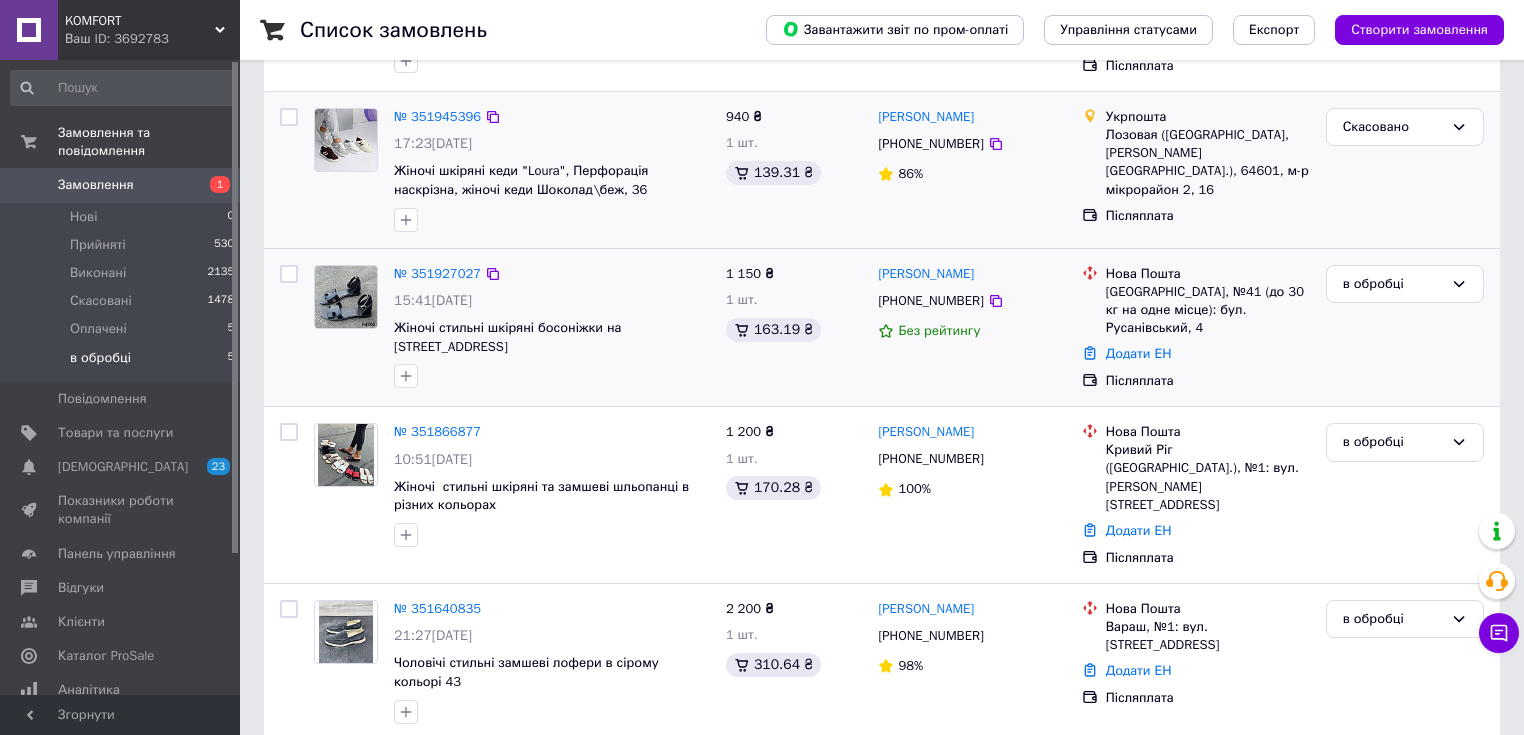 scroll, scrollTop: 458, scrollLeft: 0, axis: vertical 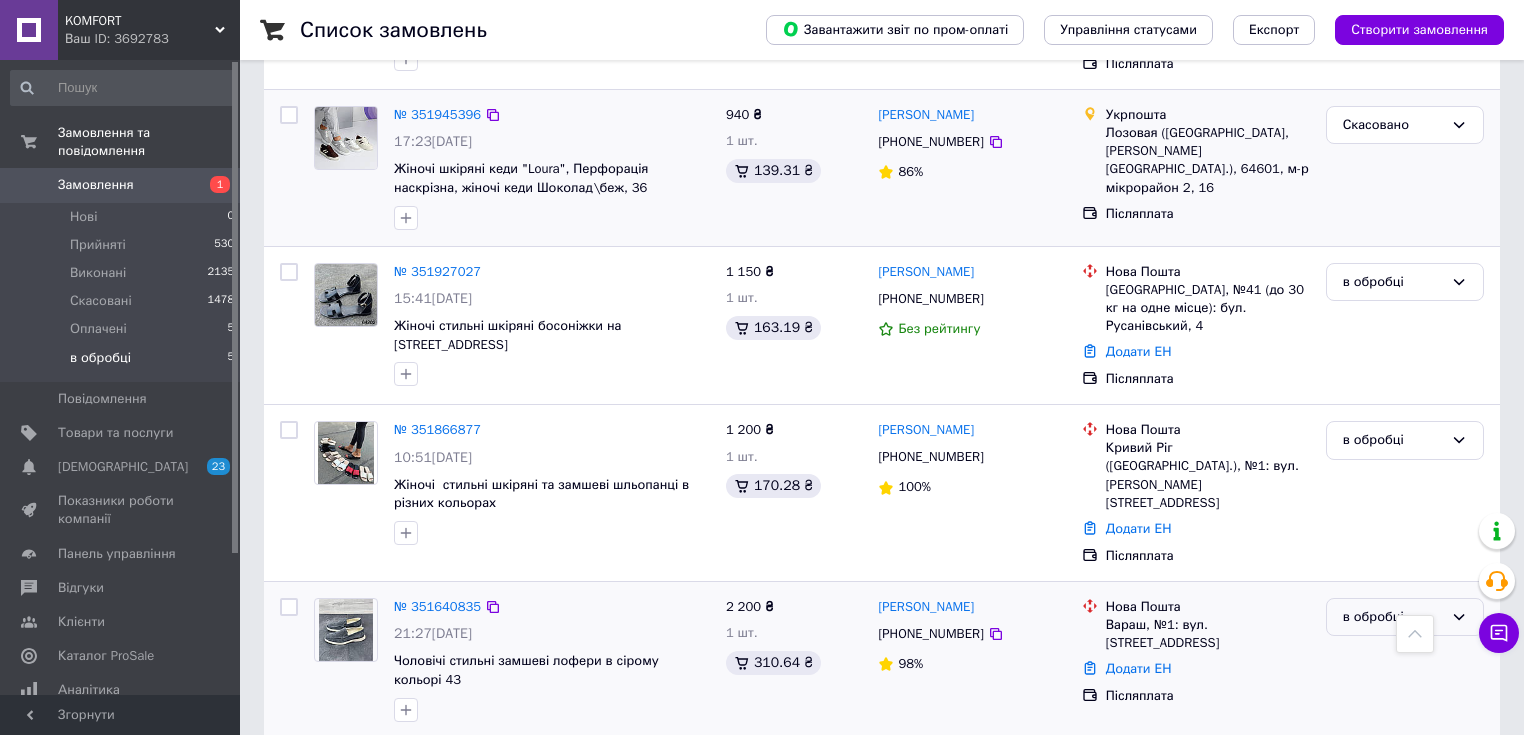 click on "в обробці" at bounding box center [1393, 617] 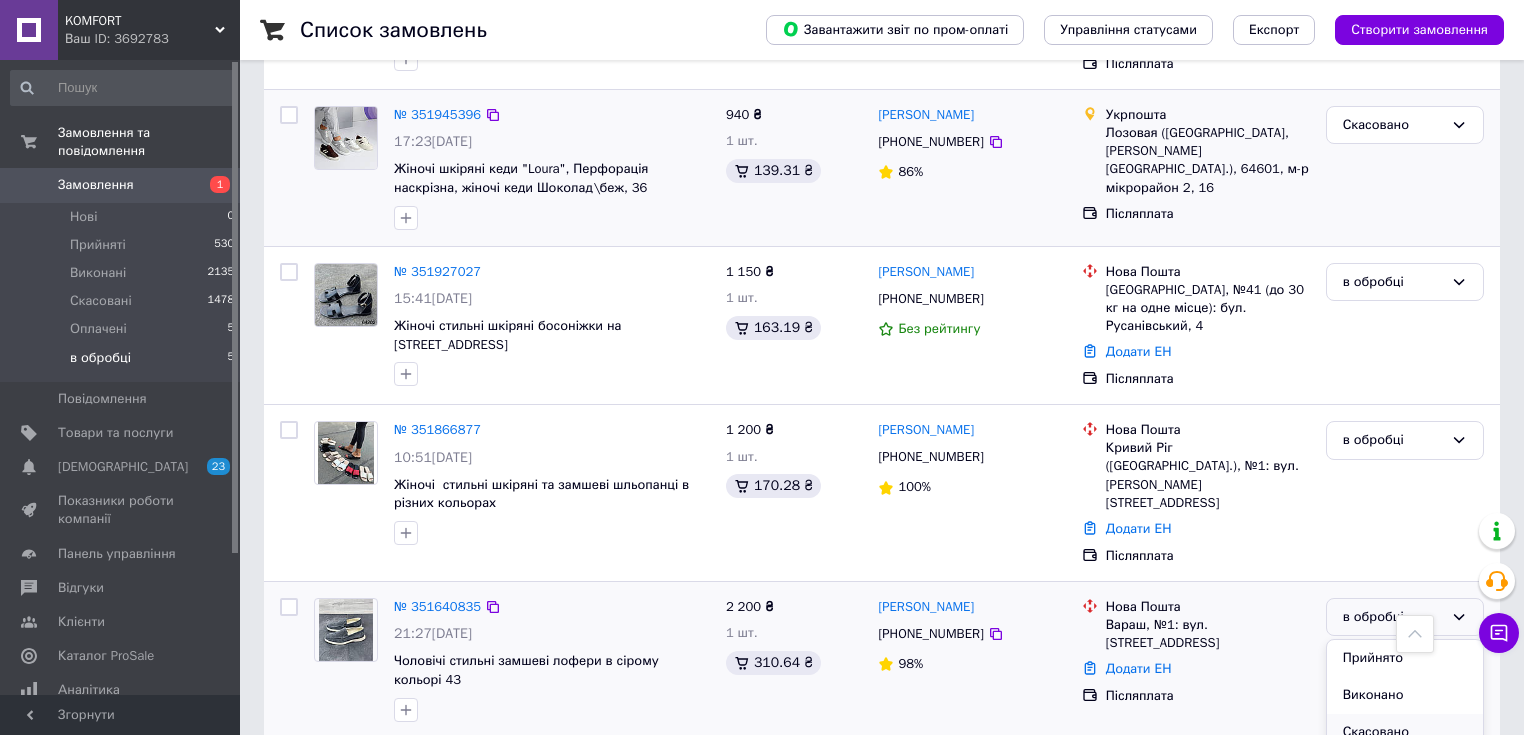 click on "Скасовано" at bounding box center (1405, 732) 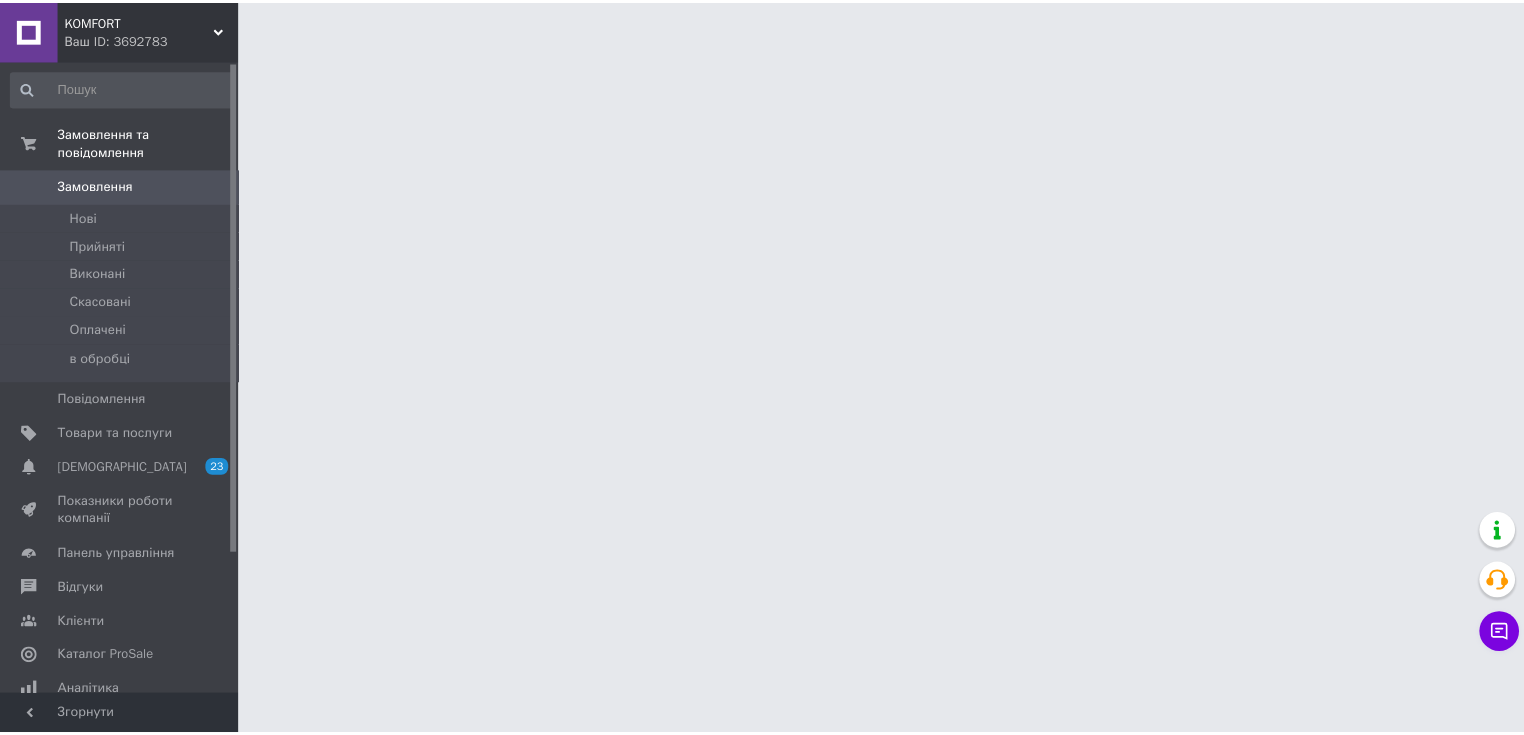 scroll, scrollTop: 0, scrollLeft: 0, axis: both 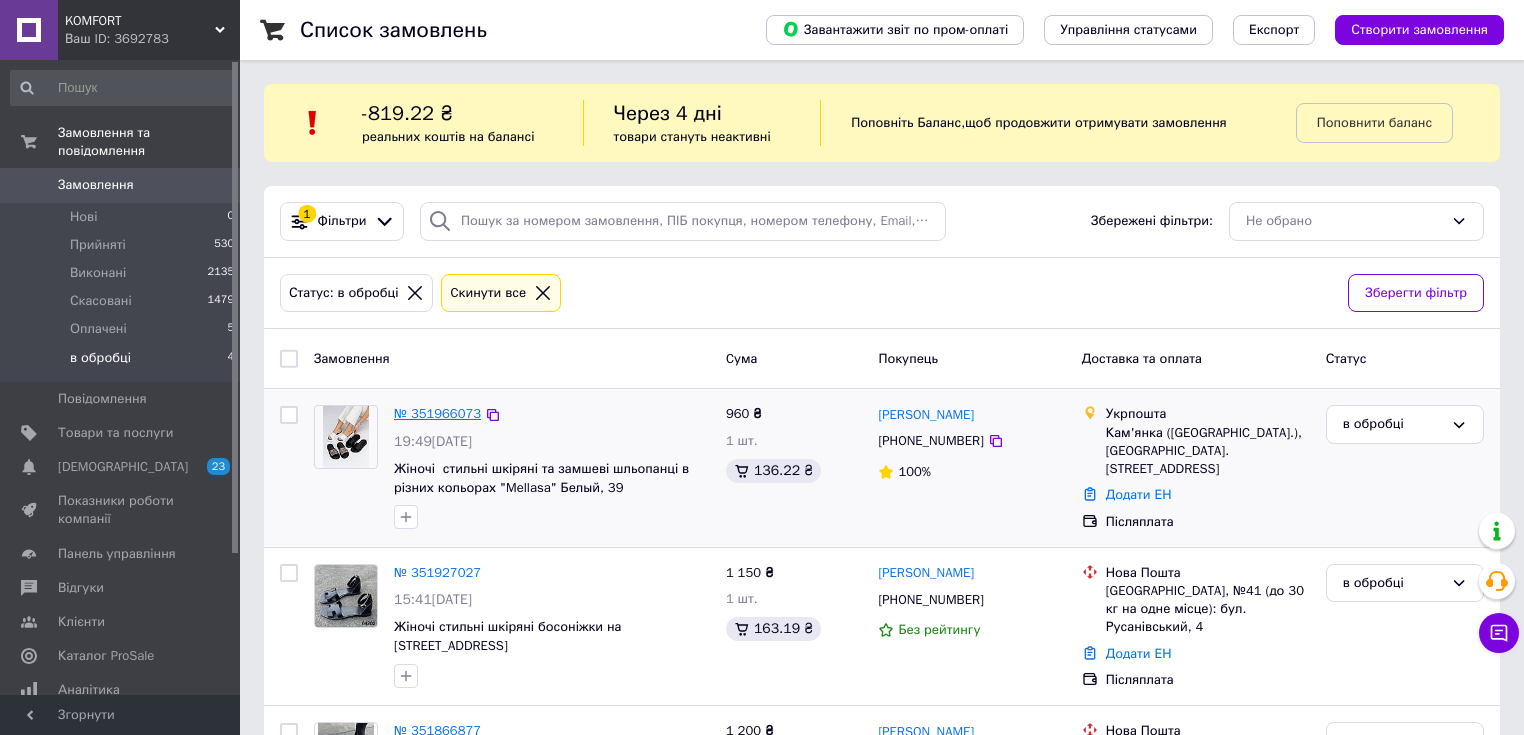 click on "№ 351966073" at bounding box center [437, 413] 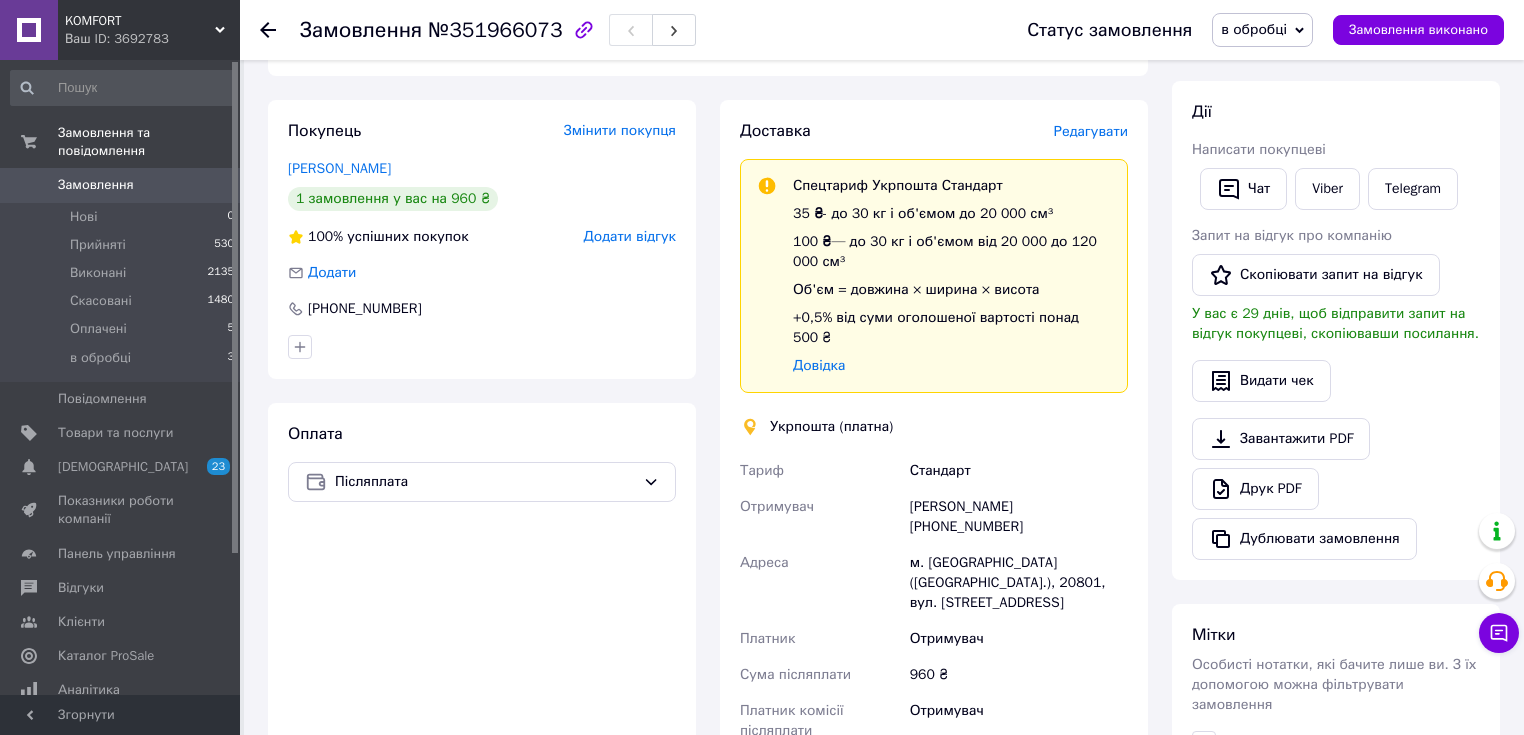 scroll, scrollTop: 320, scrollLeft: 0, axis: vertical 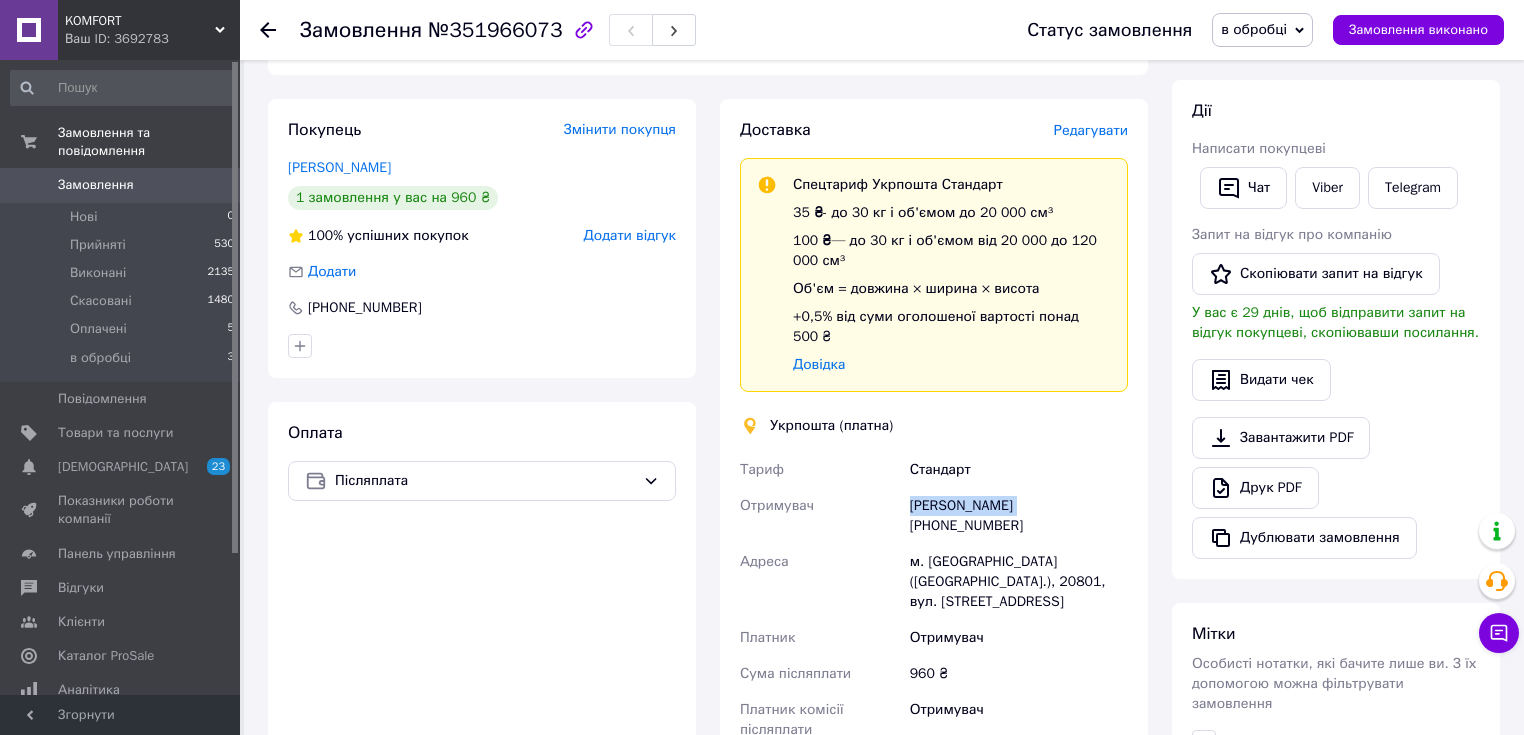 drag, startPoint x: 908, startPoint y: 485, endPoint x: 1007, endPoint y: 493, distance: 99.32271 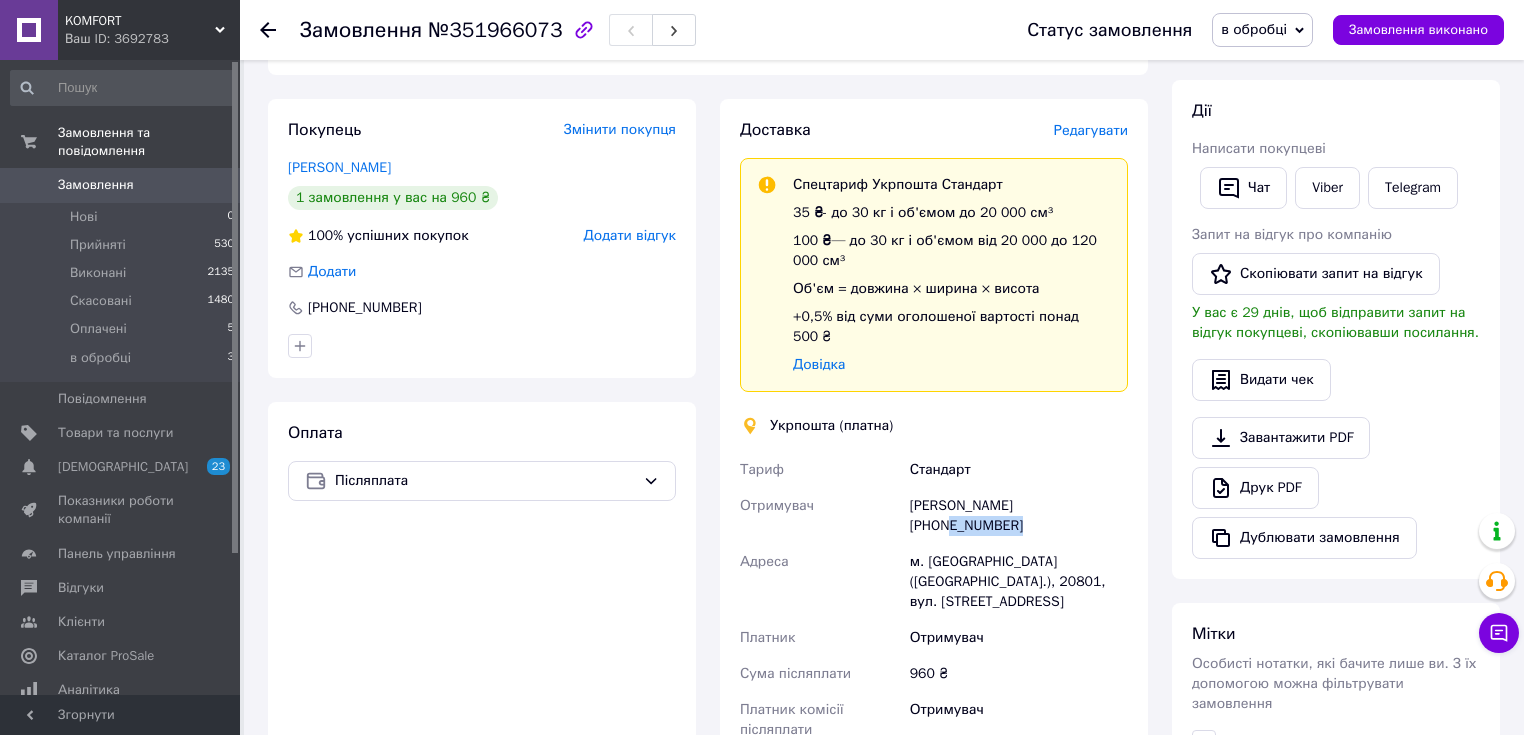 drag, startPoint x: 1045, startPoint y: 486, endPoint x: 1124, endPoint y: 490, distance: 79.101204 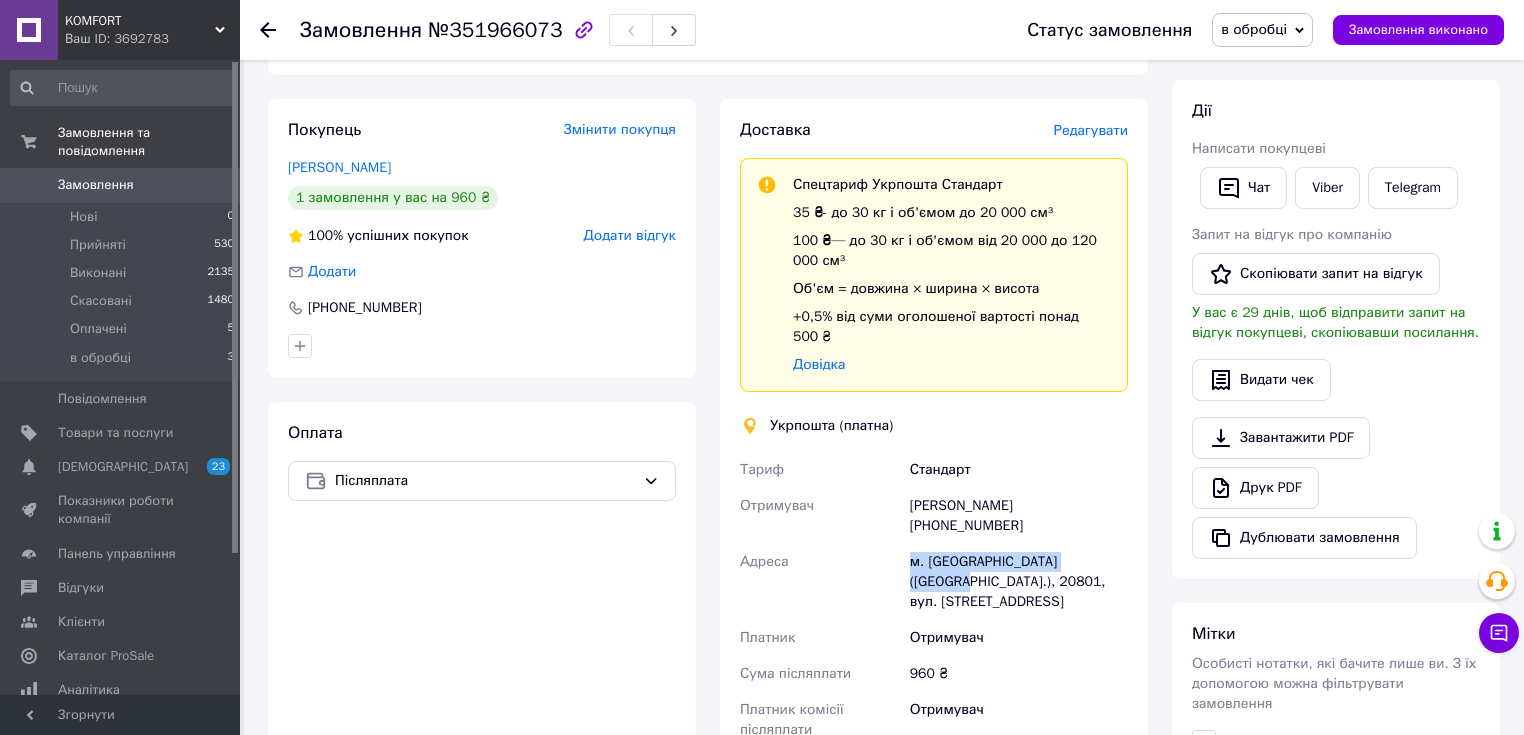 drag, startPoint x: 917, startPoint y: 523, endPoint x: 1097, endPoint y: 516, distance: 180.13606 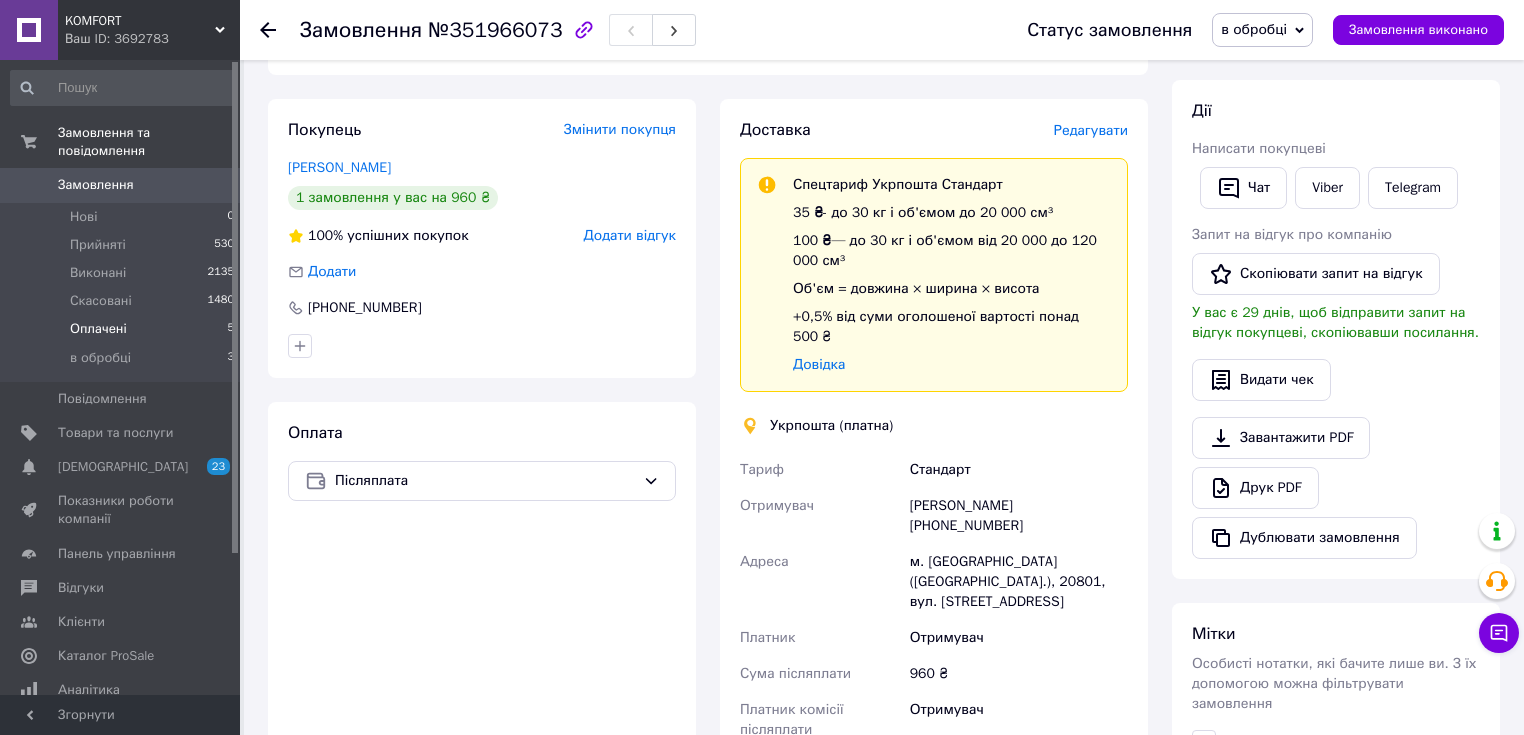 click on "Оплачені" at bounding box center (98, 329) 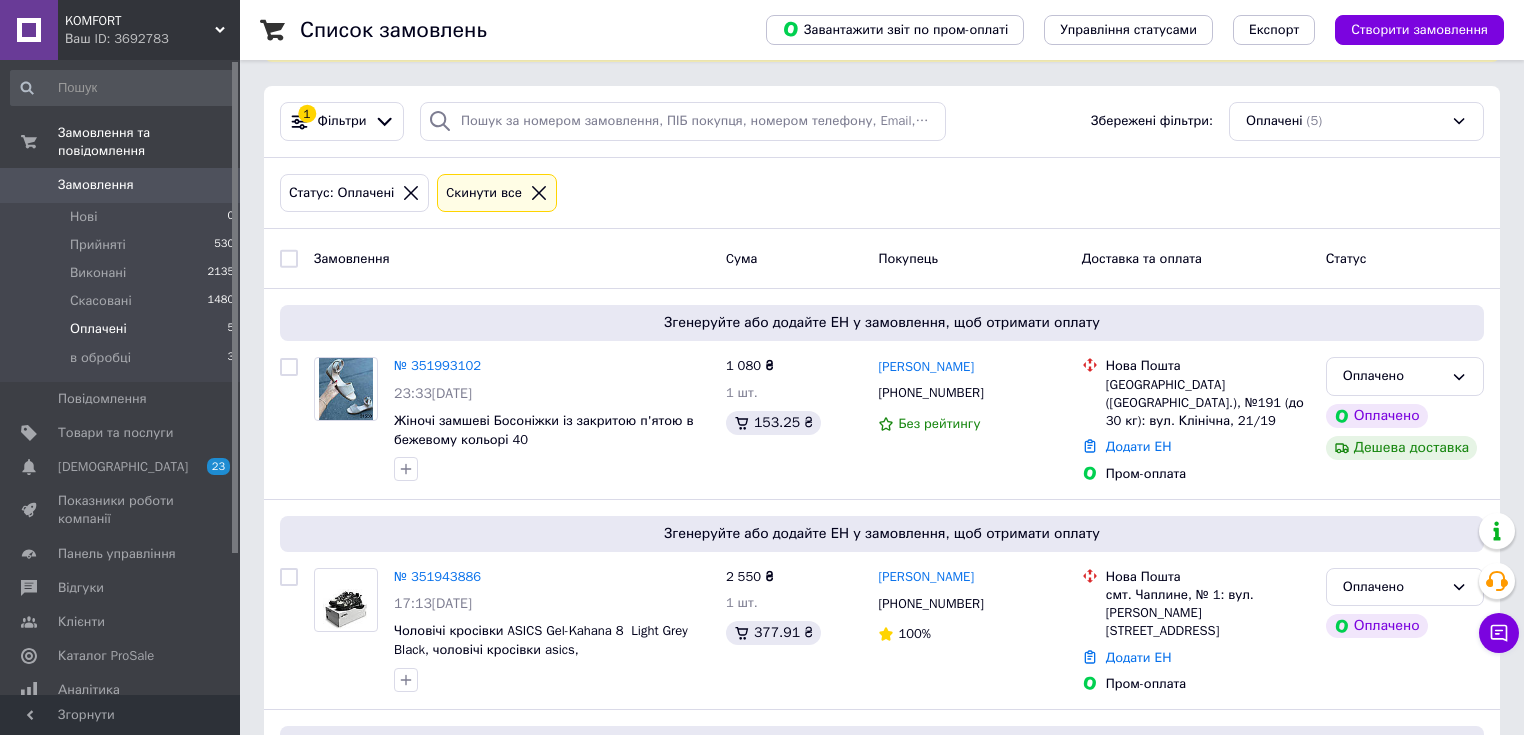 scroll, scrollTop: 320, scrollLeft: 0, axis: vertical 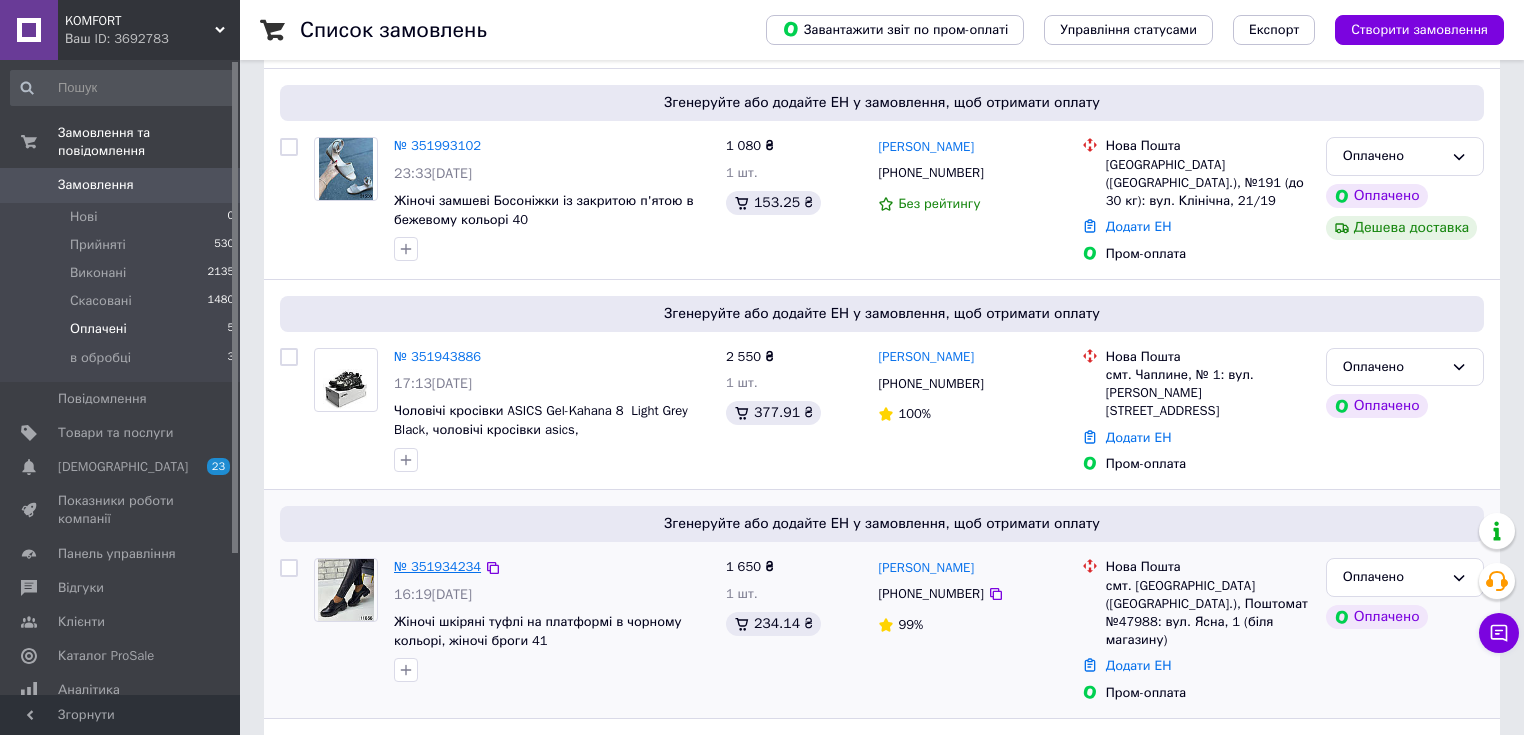 click on "№ 351934234" at bounding box center [437, 566] 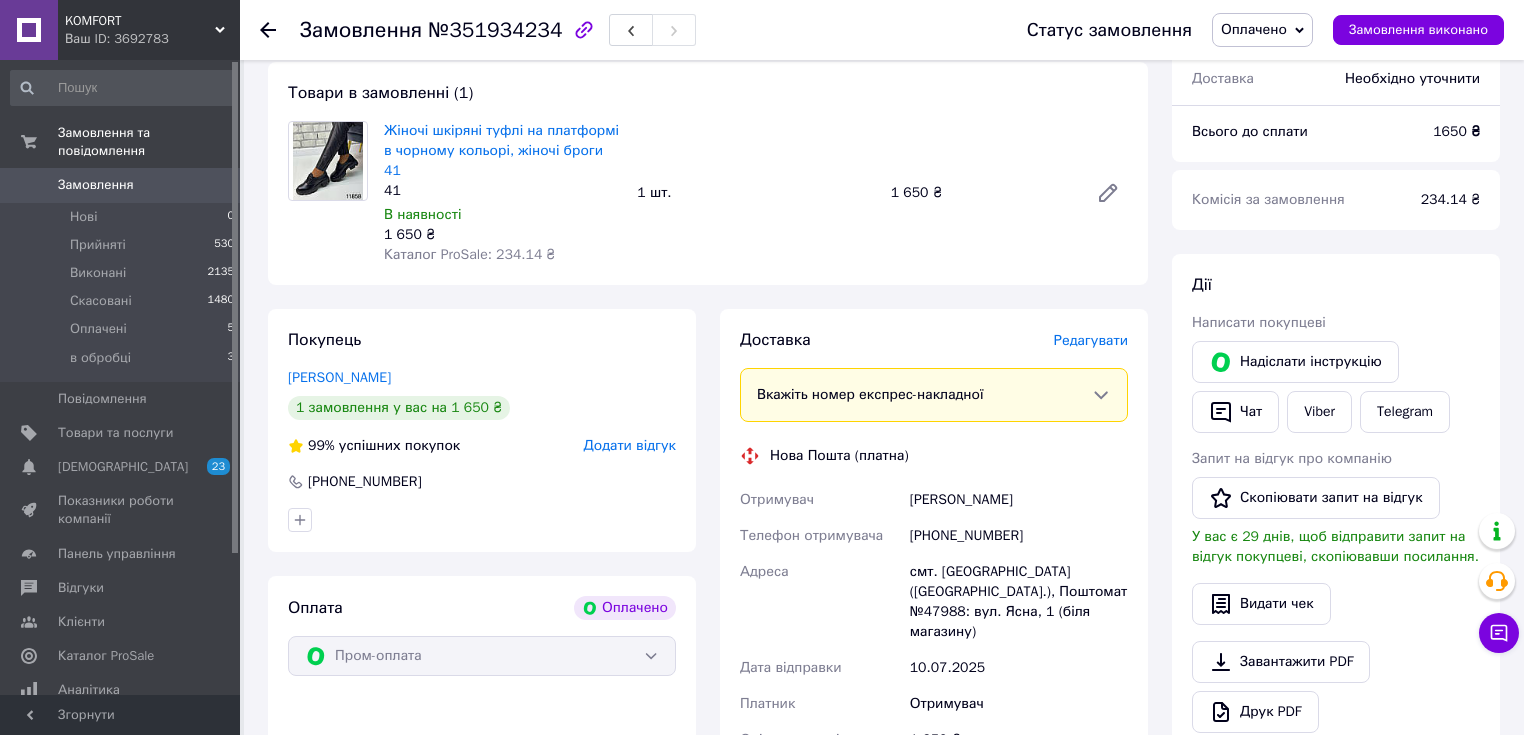 scroll, scrollTop: 720, scrollLeft: 0, axis: vertical 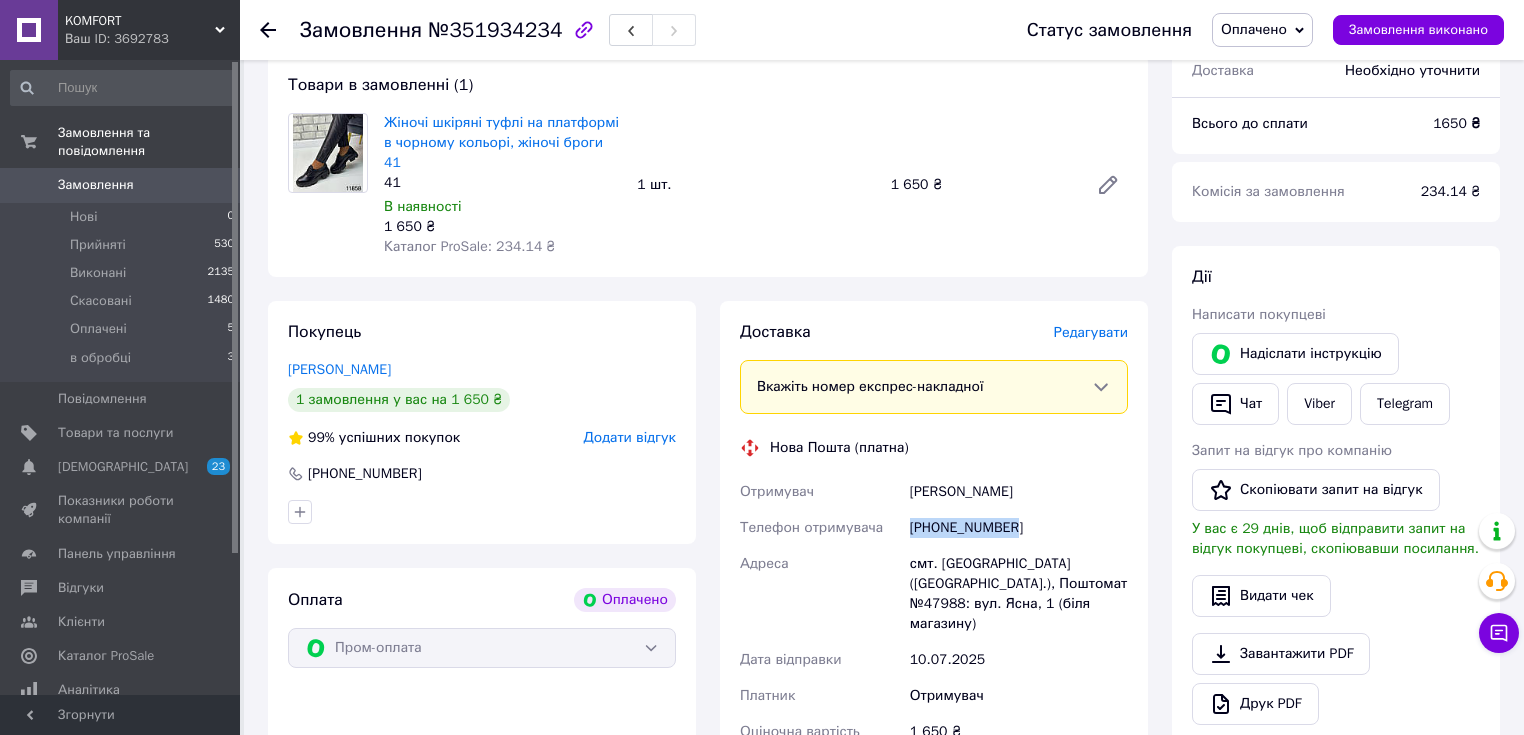 drag, startPoint x: 914, startPoint y: 515, endPoint x: 1030, endPoint y: 516, distance: 116.00431 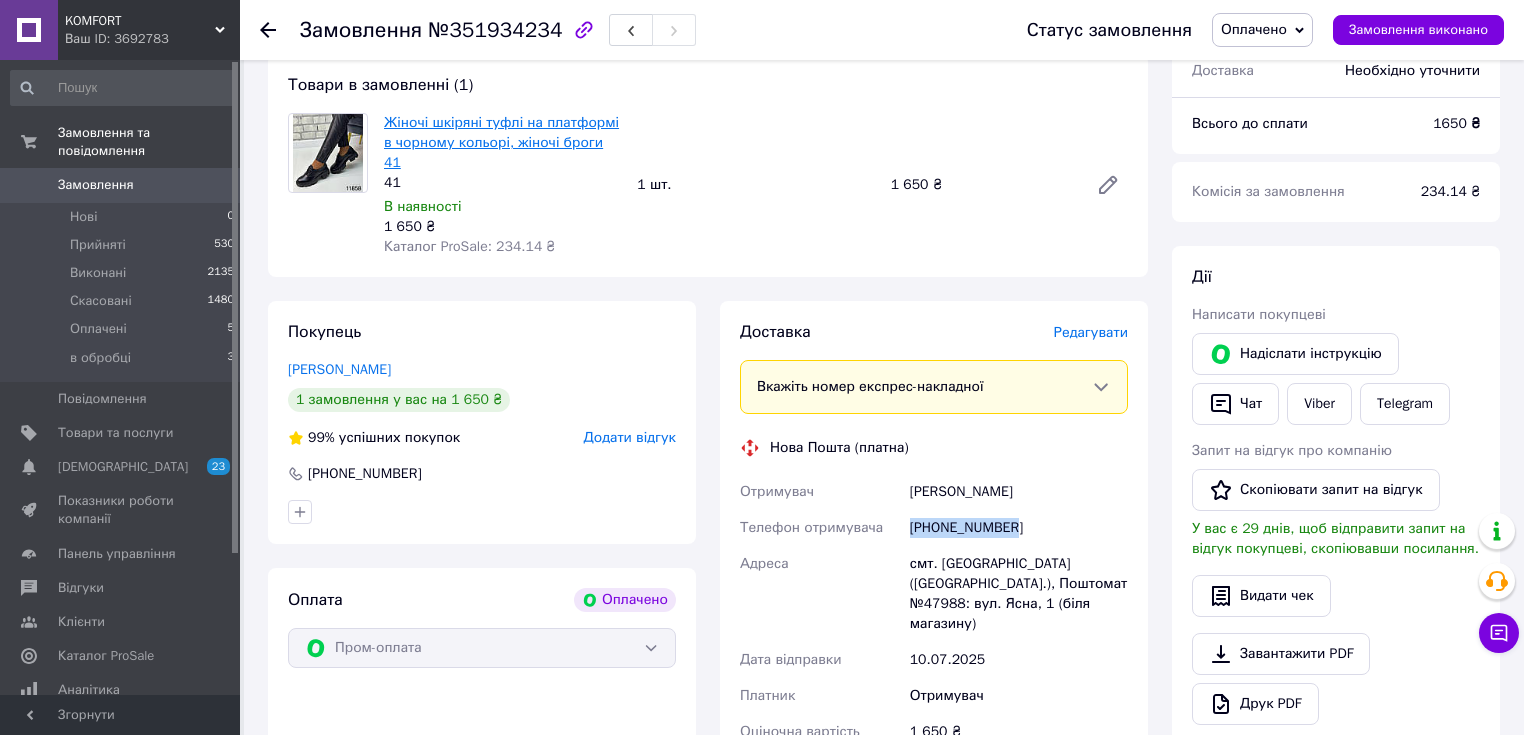 click on "Жіночі шкіряні туфлі на платформі в чорному кольорі, жіночі броги 41" at bounding box center [501, 142] 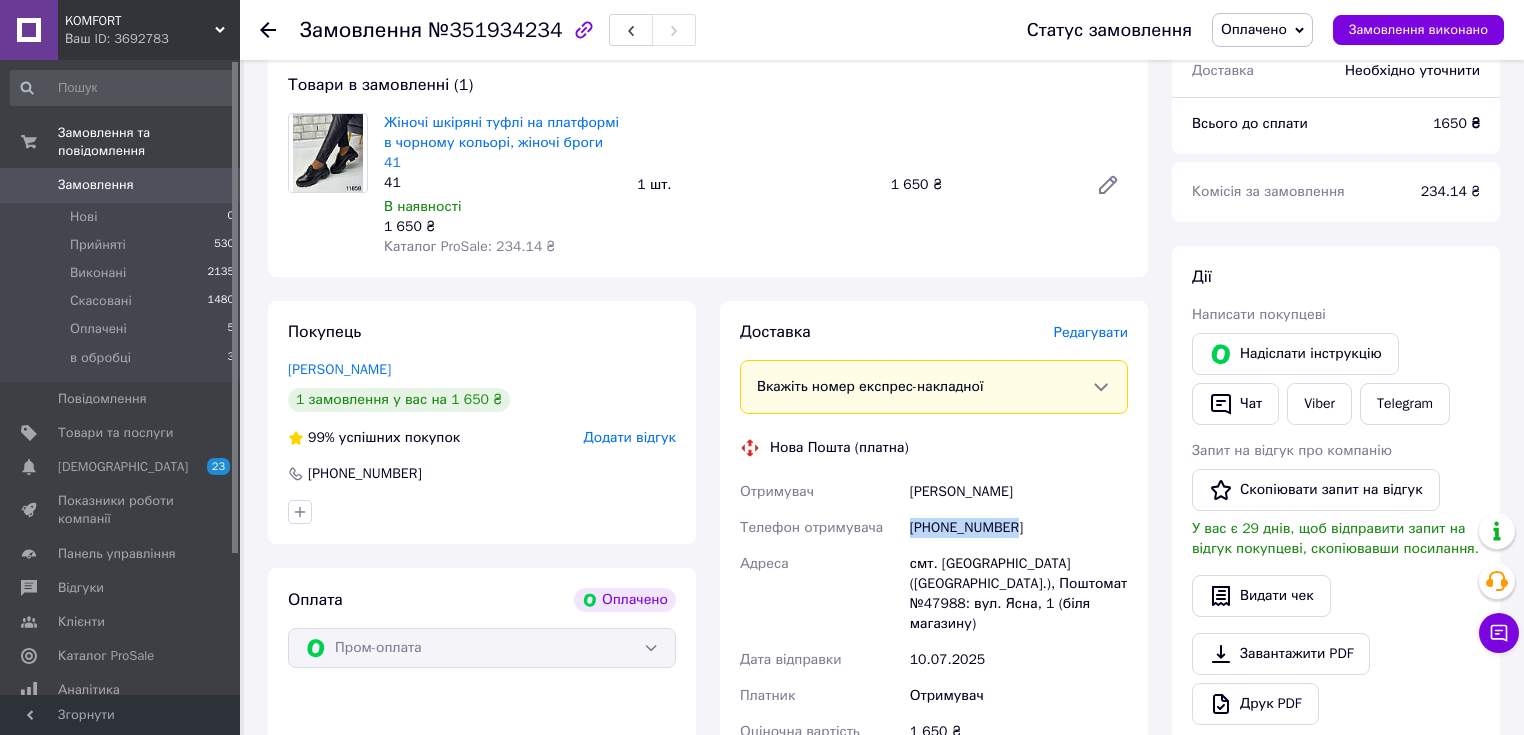 drag, startPoint x: 1038, startPoint y: 476, endPoint x: 908, endPoint y: 487, distance: 130.46455 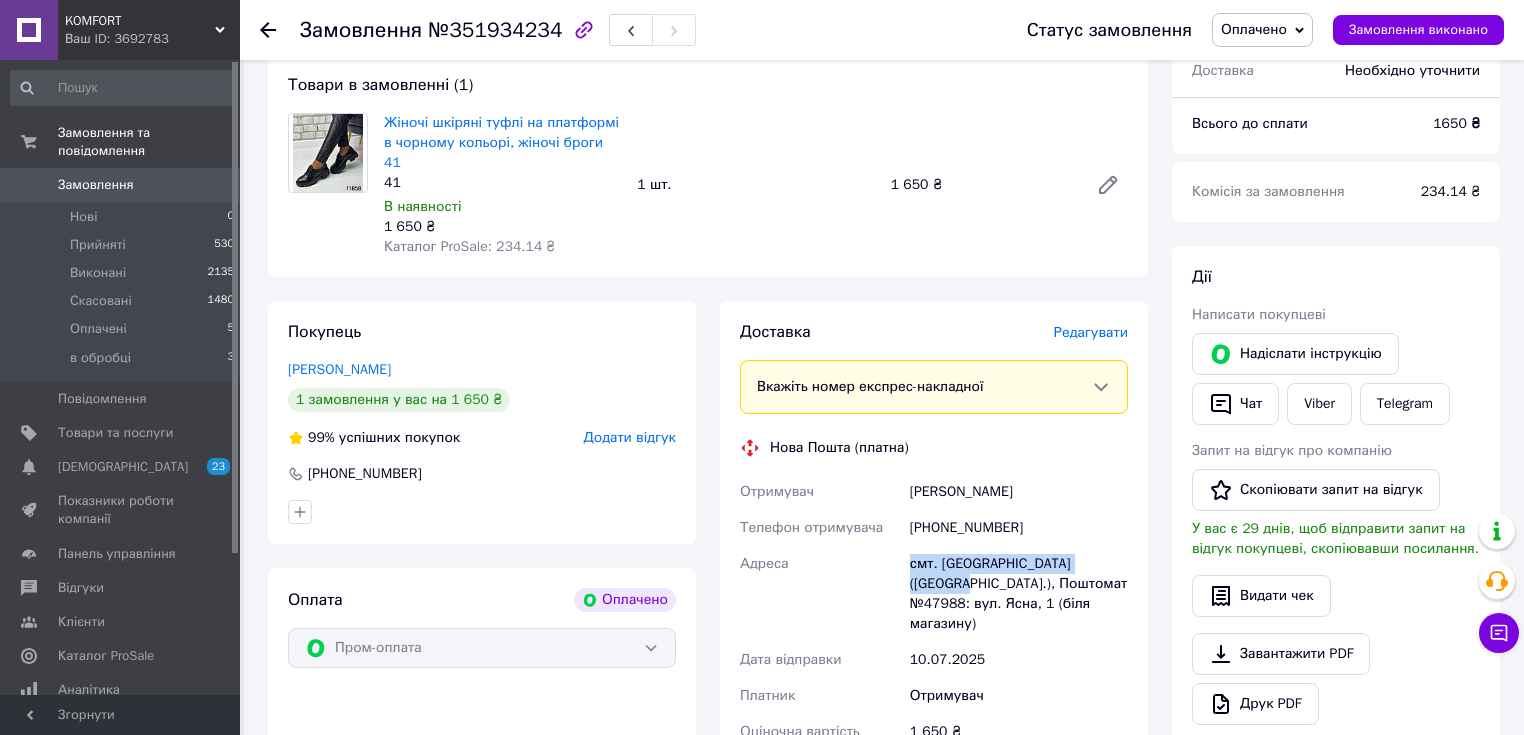 drag, startPoint x: 905, startPoint y: 545, endPoint x: 1113, endPoint y: 541, distance: 208.03845 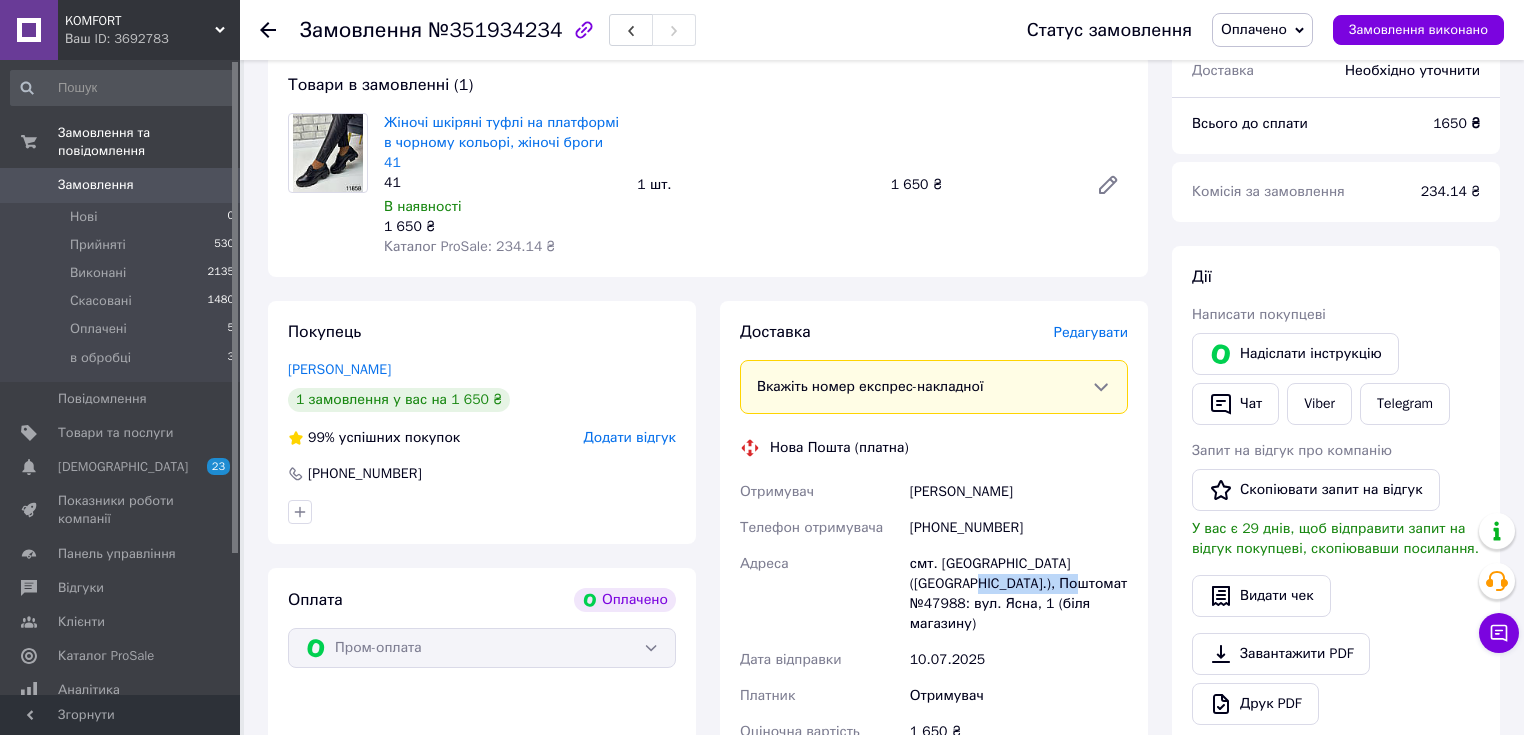 drag, startPoint x: 912, startPoint y: 566, endPoint x: 1033, endPoint y: 562, distance: 121.0661 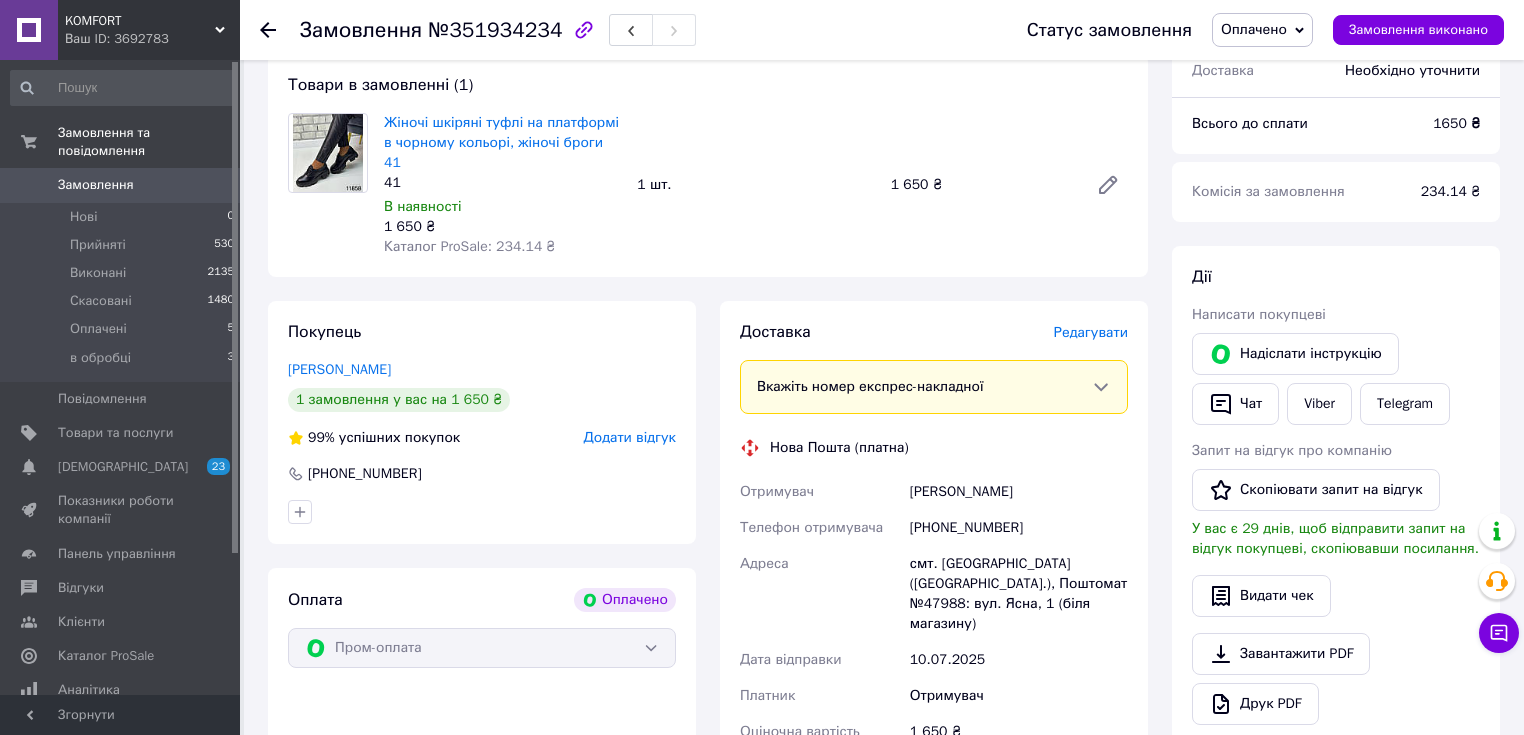 drag, startPoint x: 269, startPoint y: 24, endPoint x: 224, endPoint y: 192, distance: 173.9224 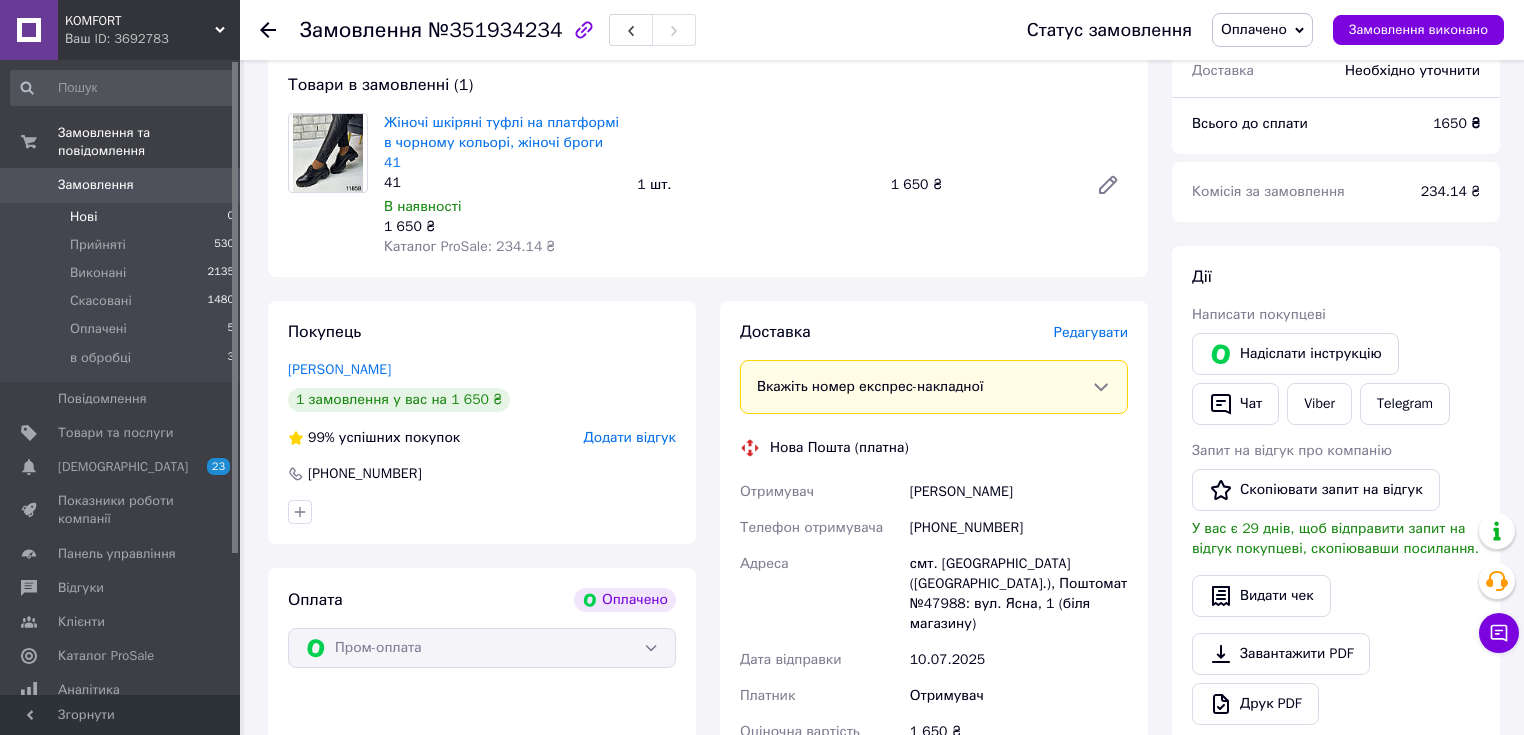 click 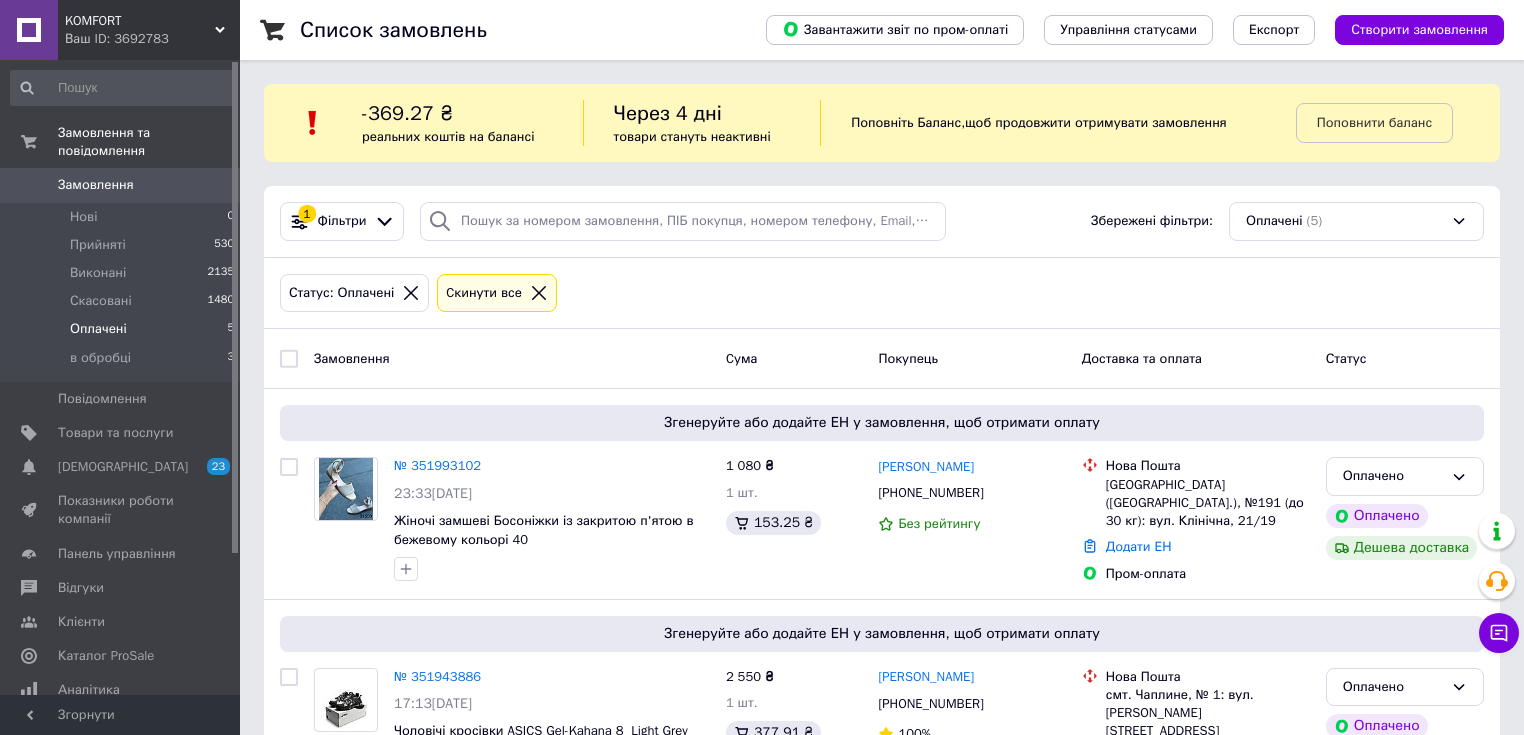 click on "Оплачені" at bounding box center (98, 329) 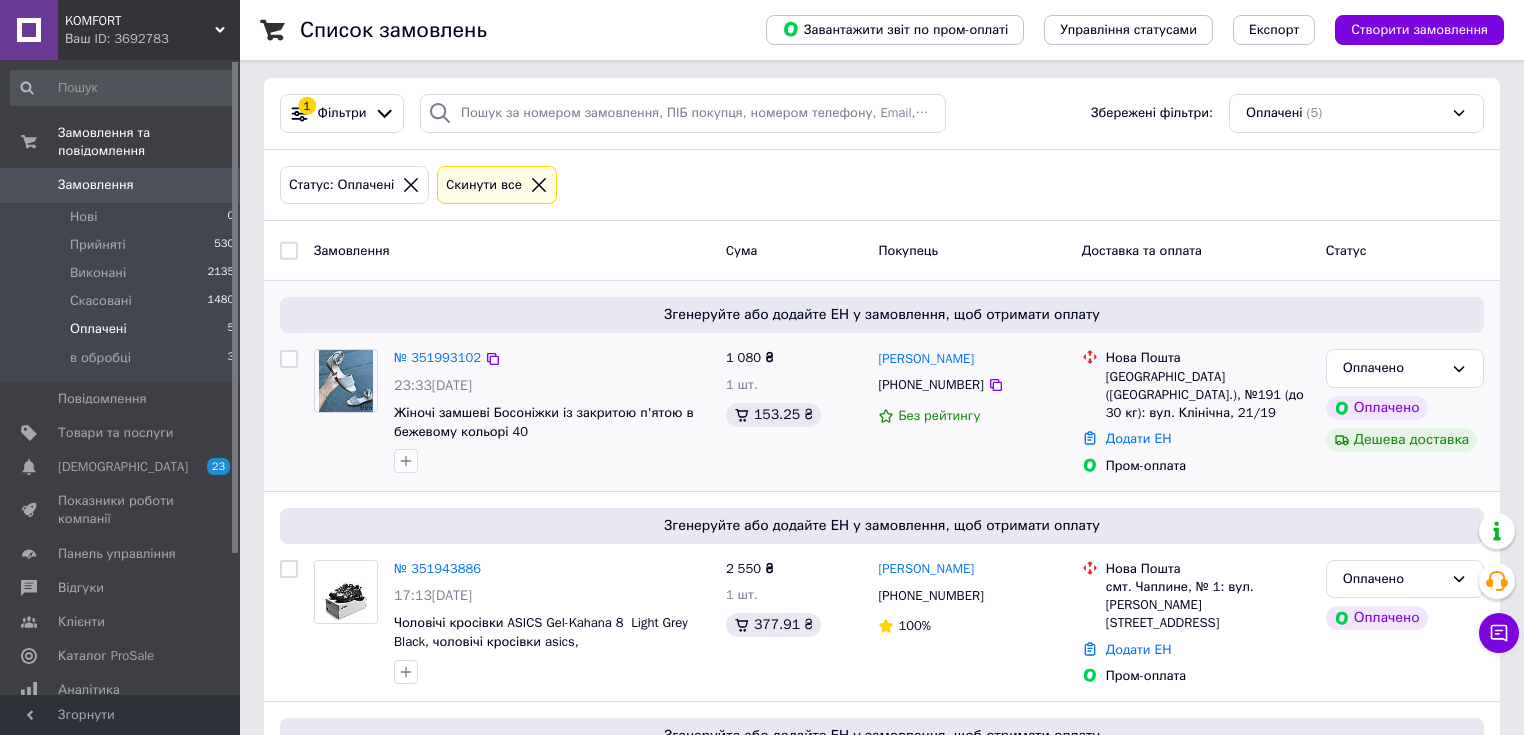 scroll, scrollTop: 80, scrollLeft: 0, axis: vertical 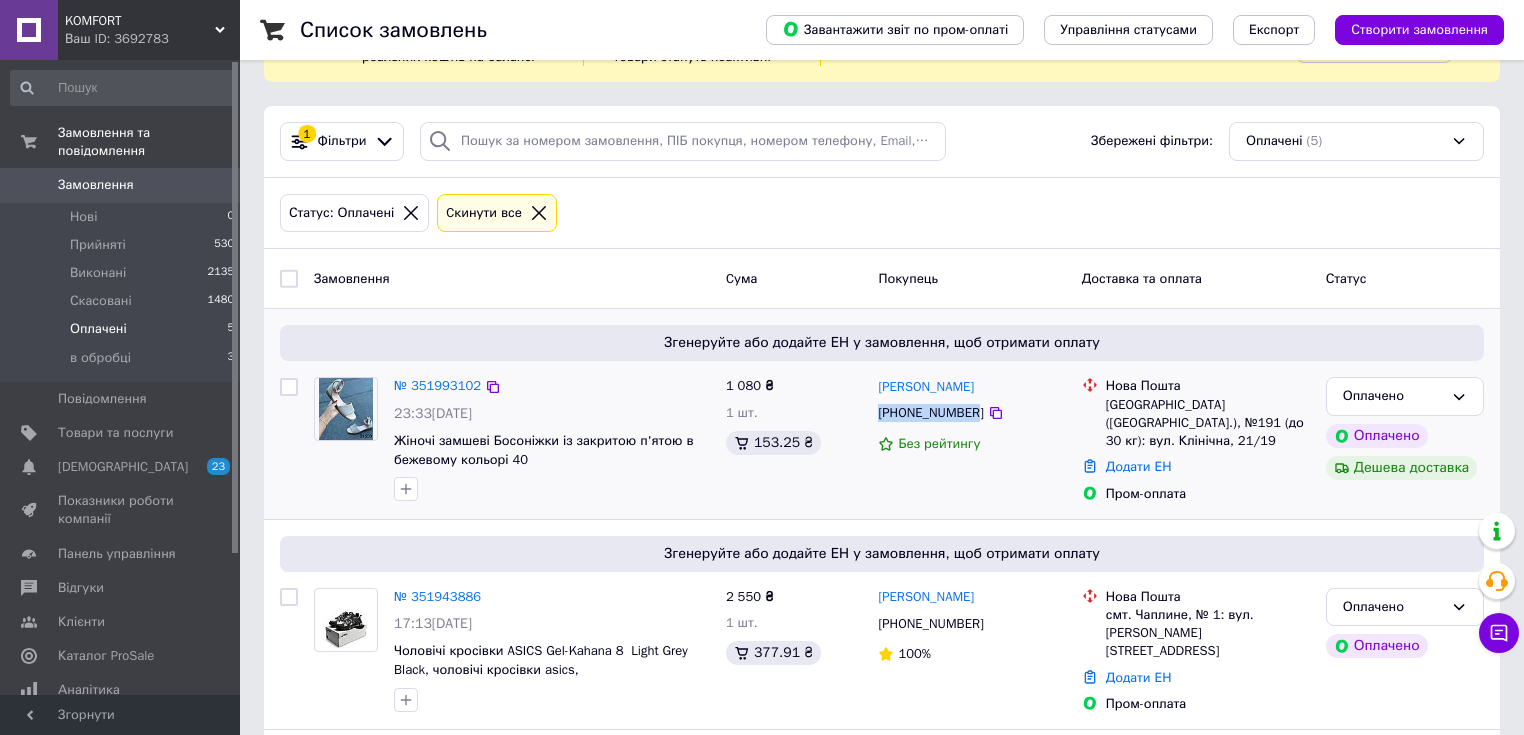 drag, startPoint x: 882, startPoint y: 413, endPoint x: 972, endPoint y: 417, distance: 90.088844 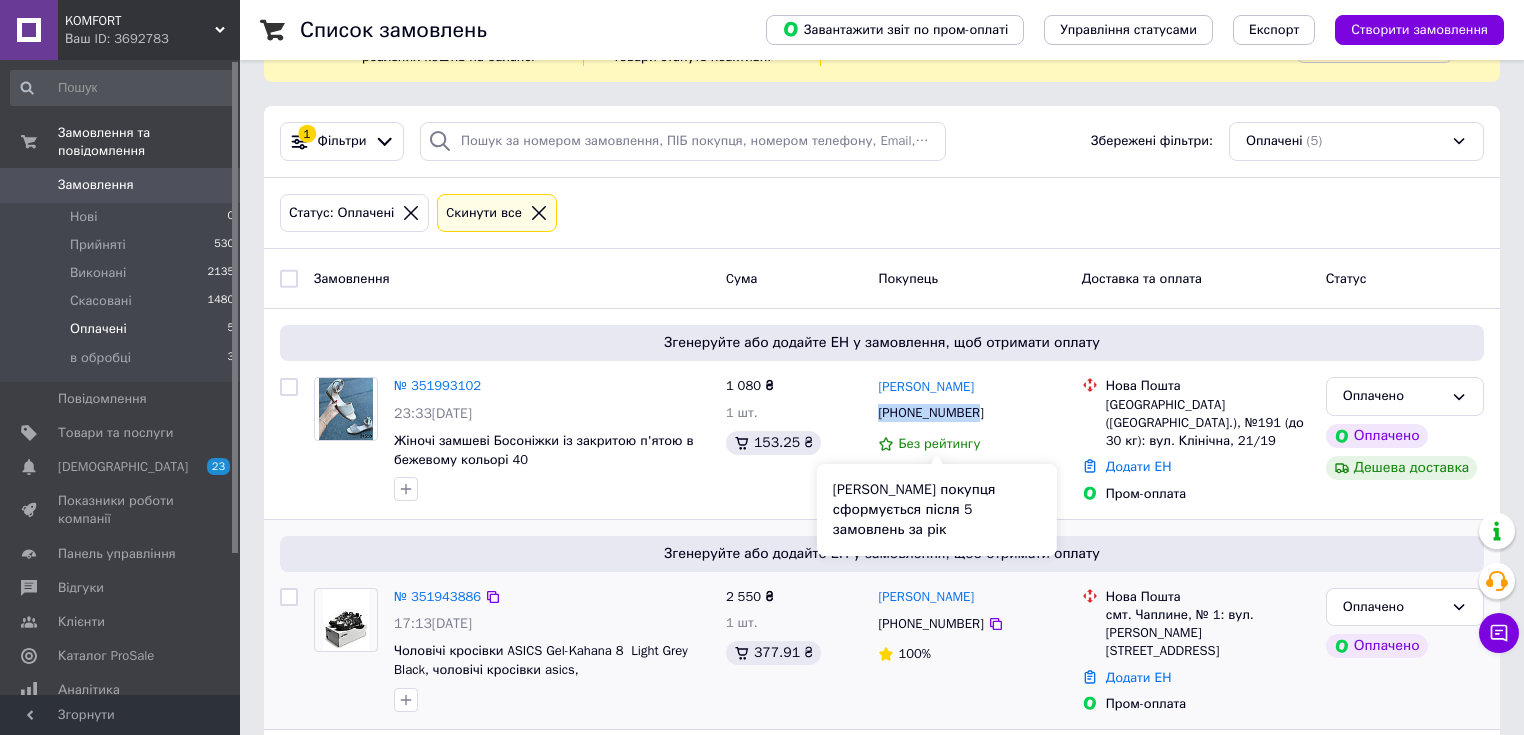 copy on "[PHONE_NUMBER]" 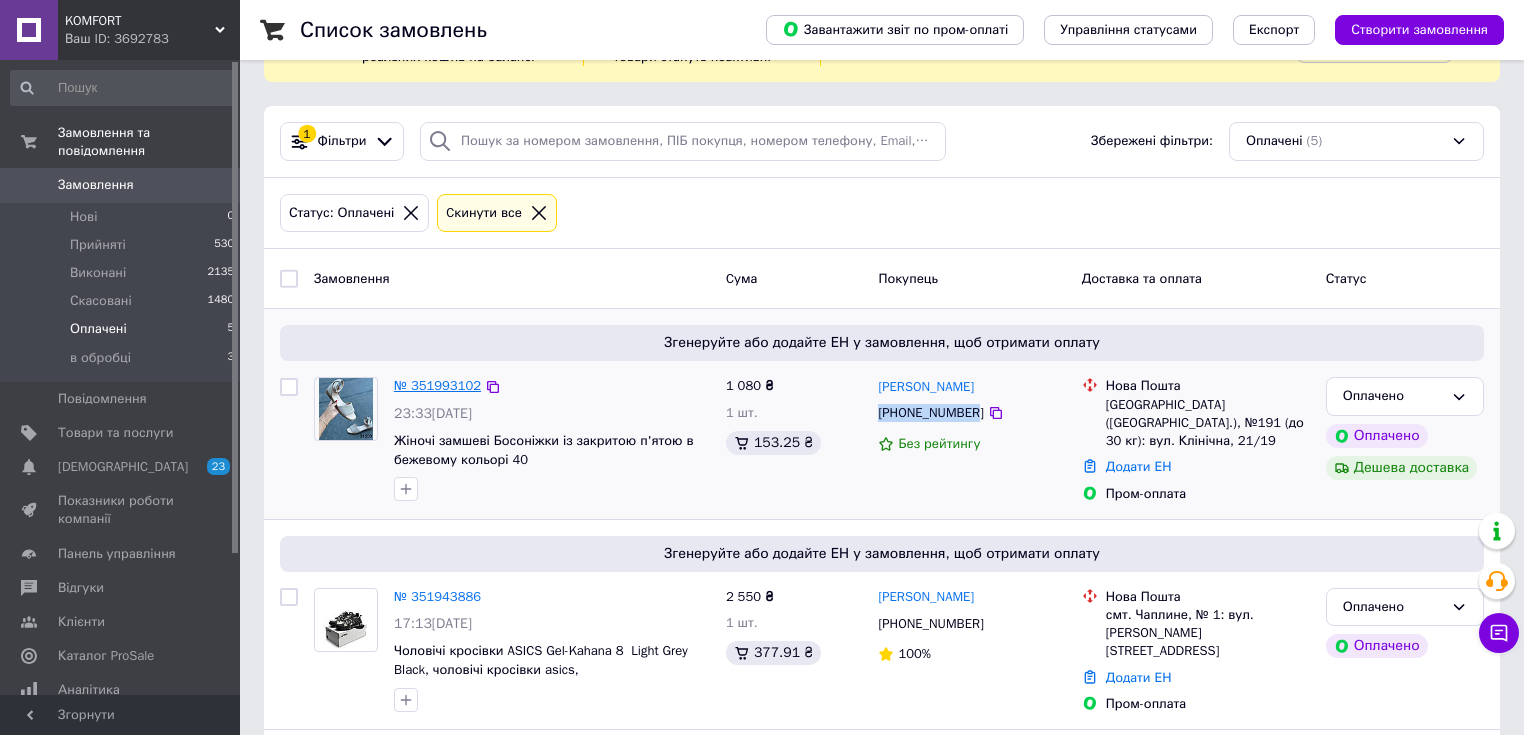 click on "№ 351993102" at bounding box center [437, 385] 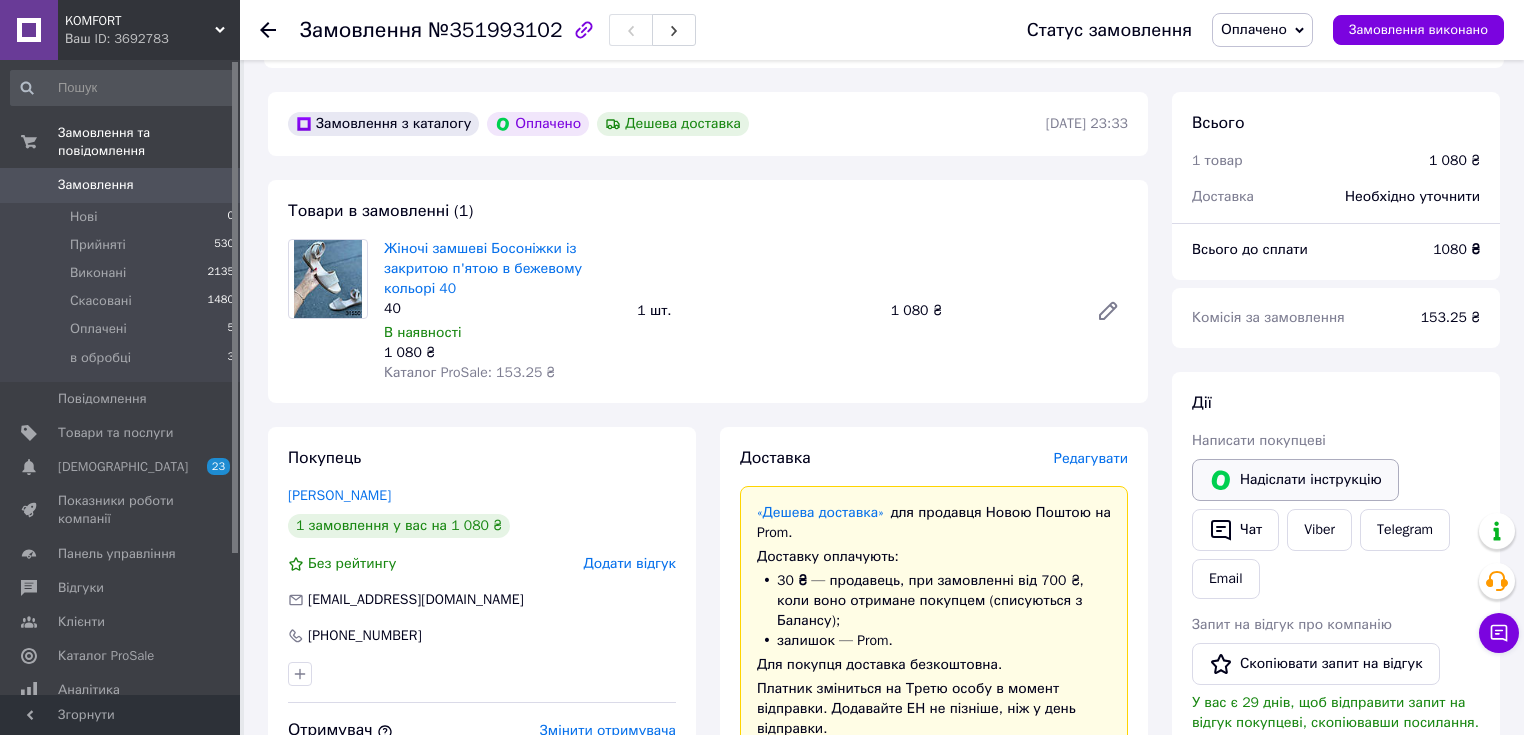 scroll, scrollTop: 640, scrollLeft: 0, axis: vertical 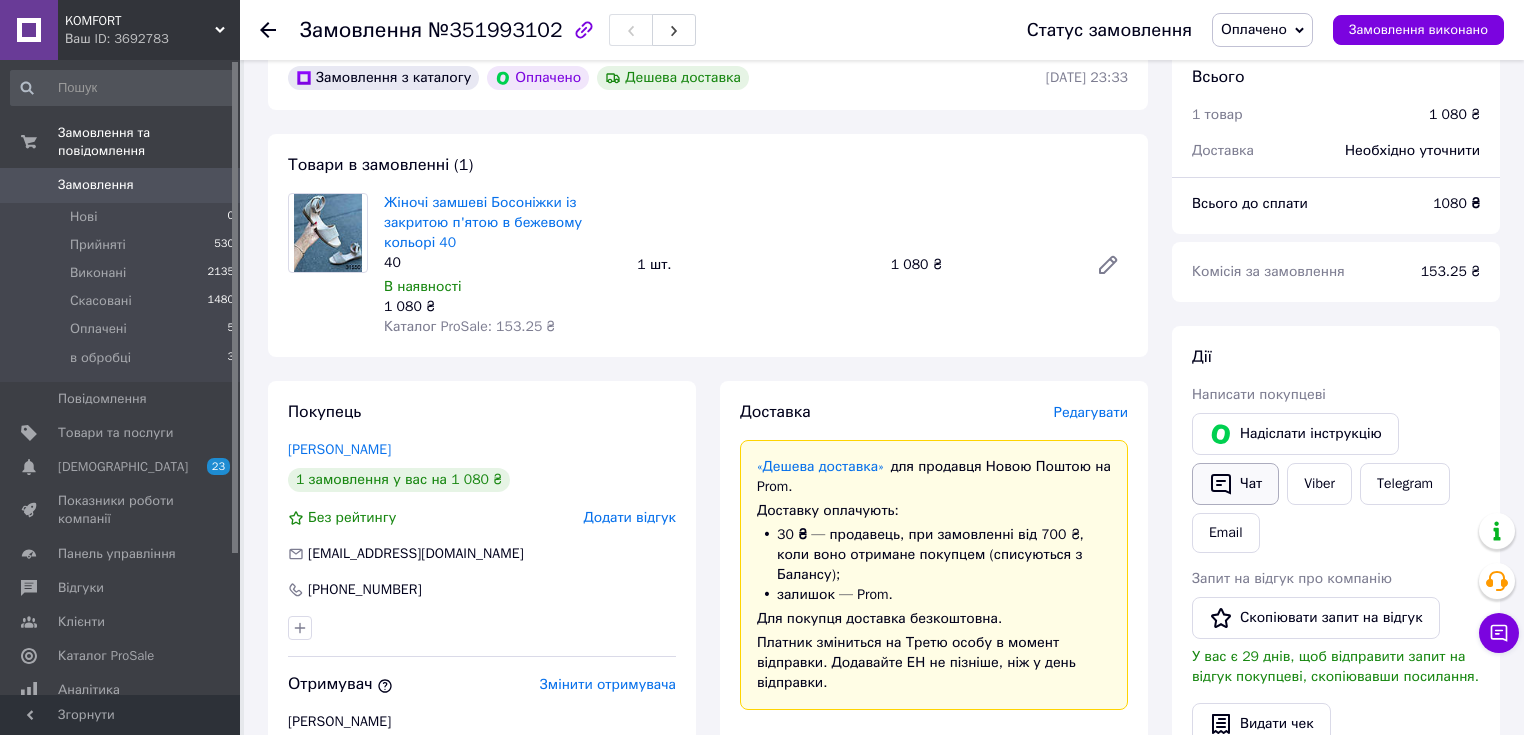 click on "Чат" at bounding box center [1235, 484] 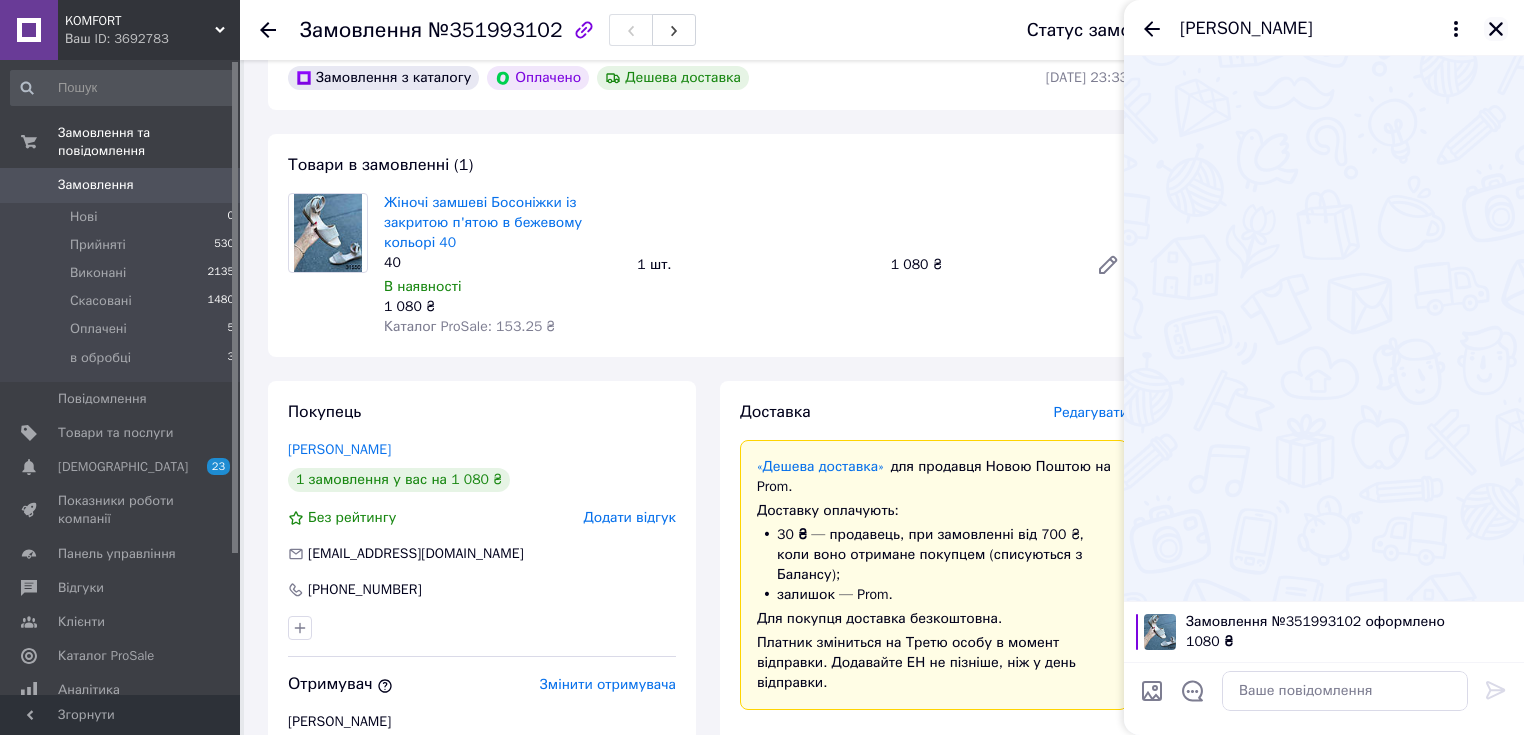 click 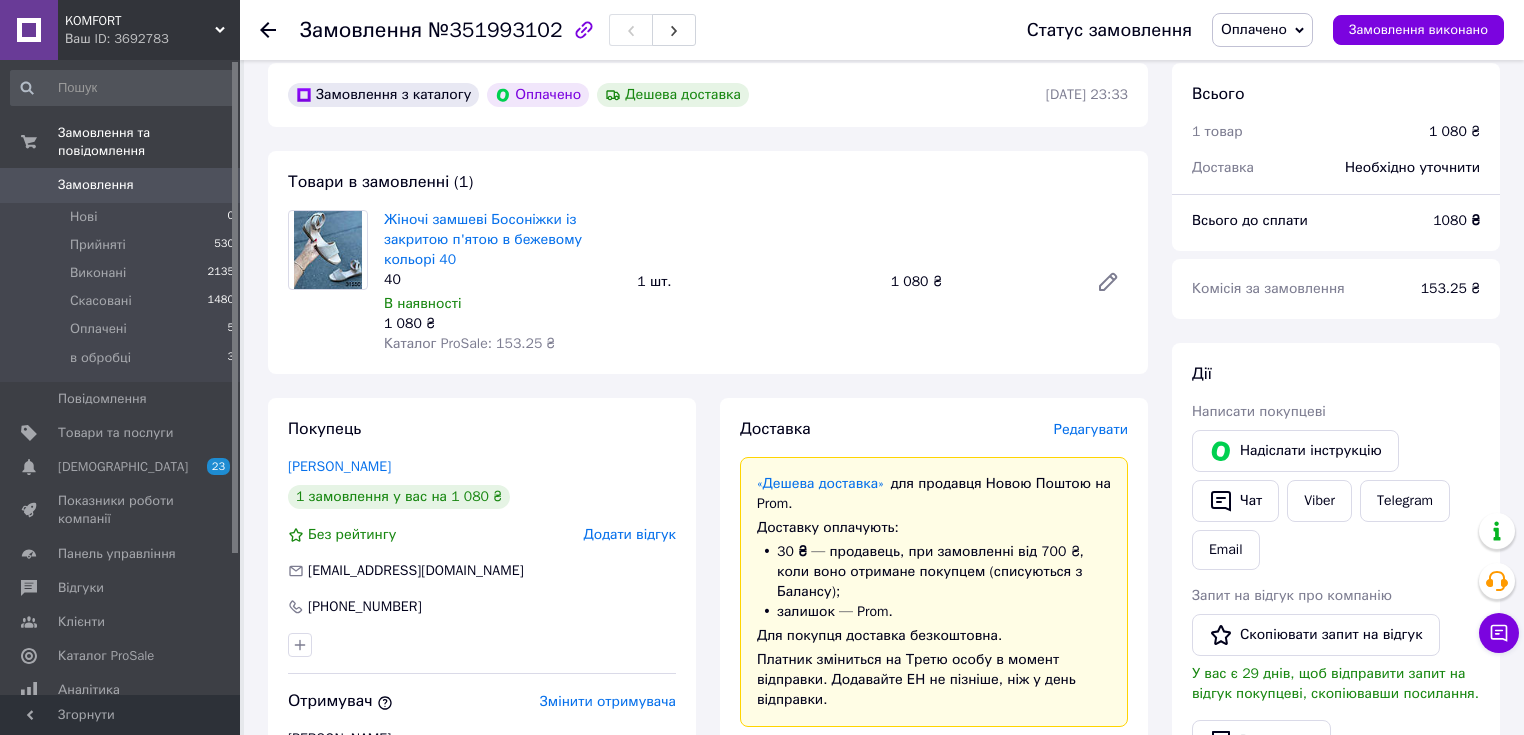 scroll, scrollTop: 560, scrollLeft: 0, axis: vertical 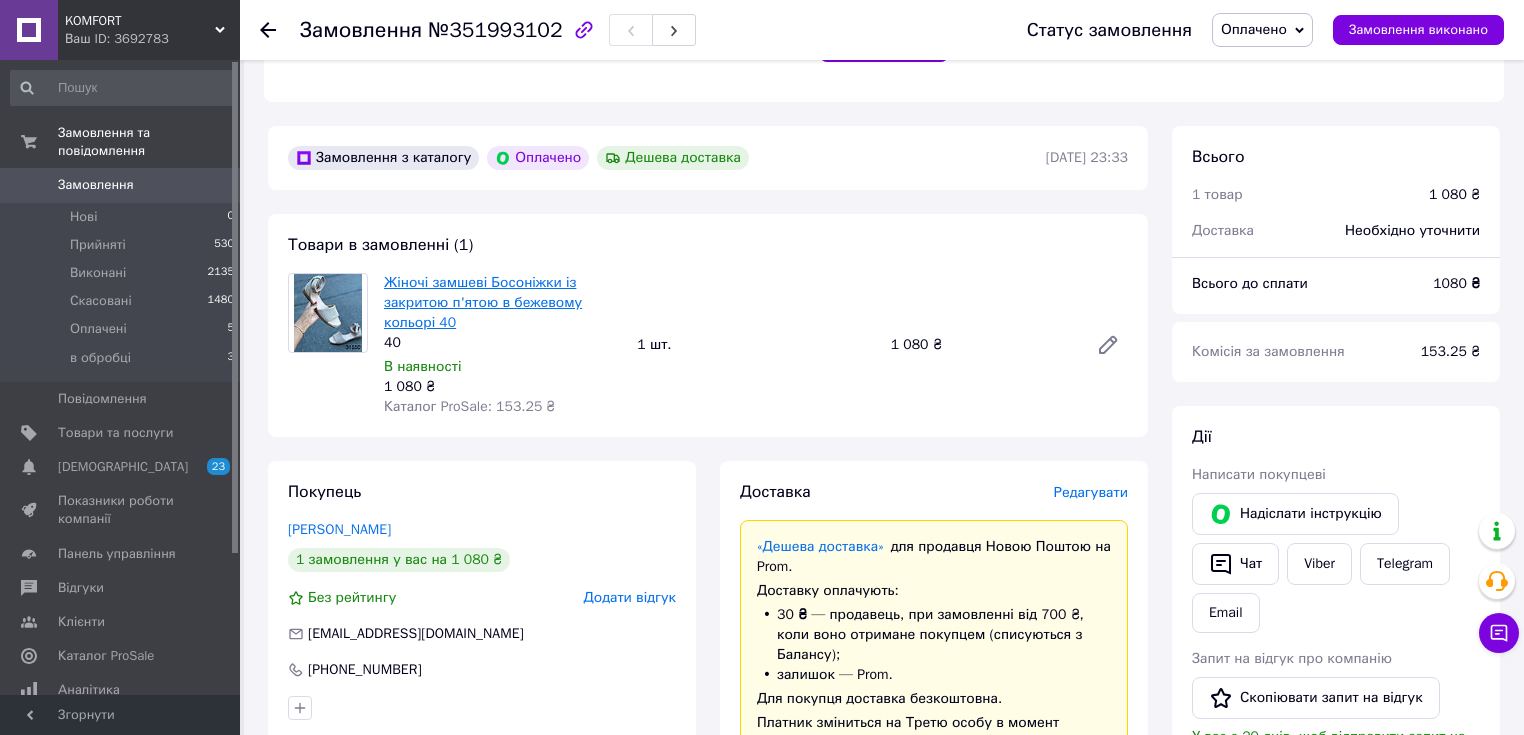 click on "Жіночі замшеві Босоніжки із закритою п'ятою в бежевому кольорі 40" at bounding box center [483, 302] 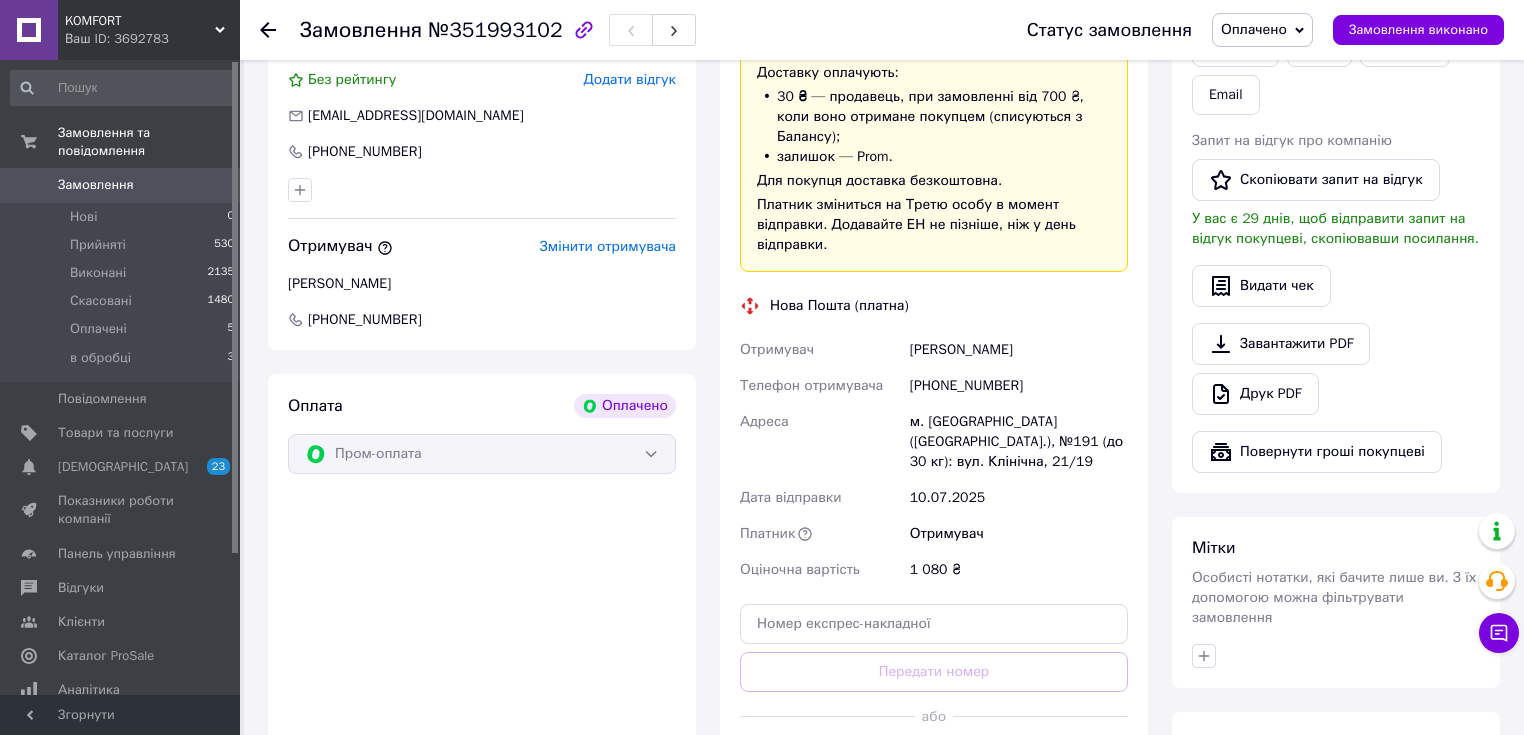 scroll, scrollTop: 1040, scrollLeft: 0, axis: vertical 